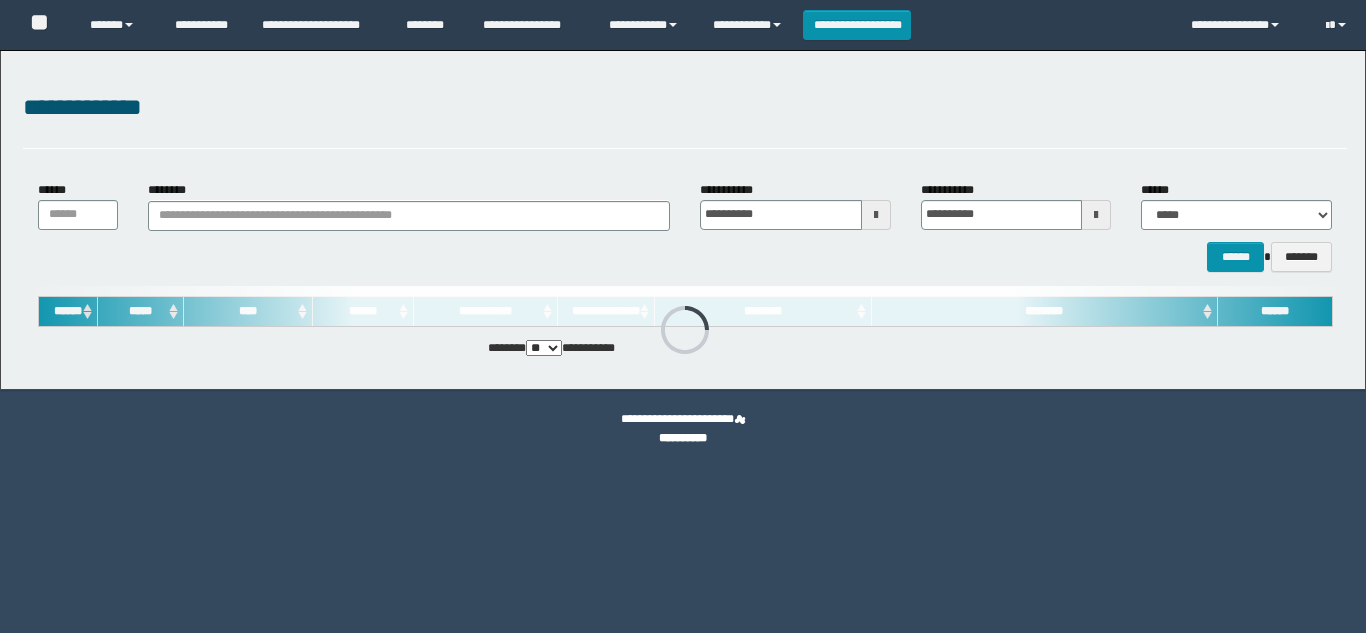 scroll, scrollTop: 0, scrollLeft: 0, axis: both 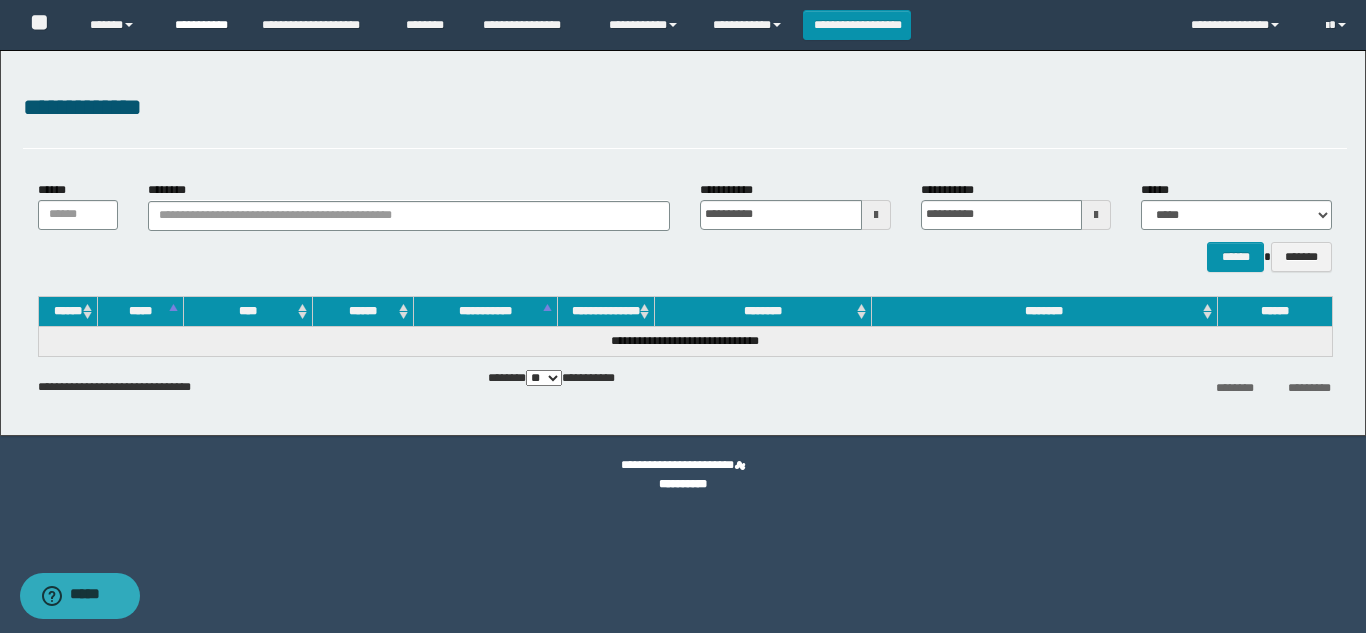 click on "**********" at bounding box center (203, 25) 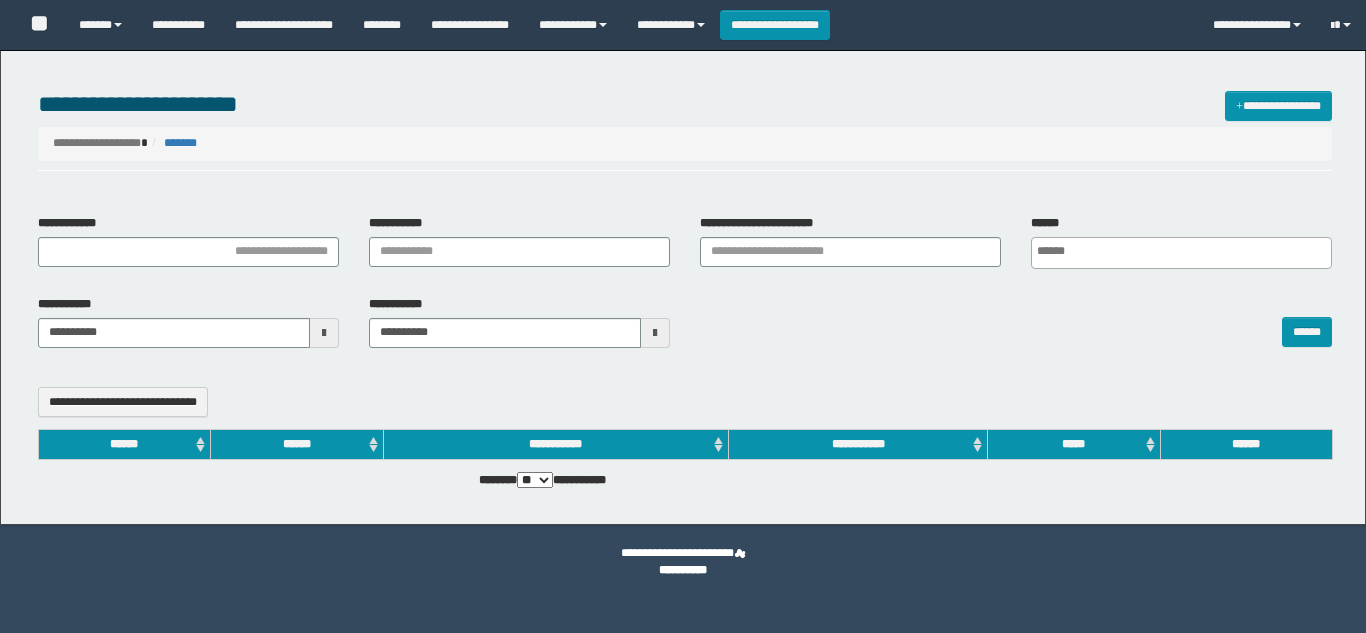 select 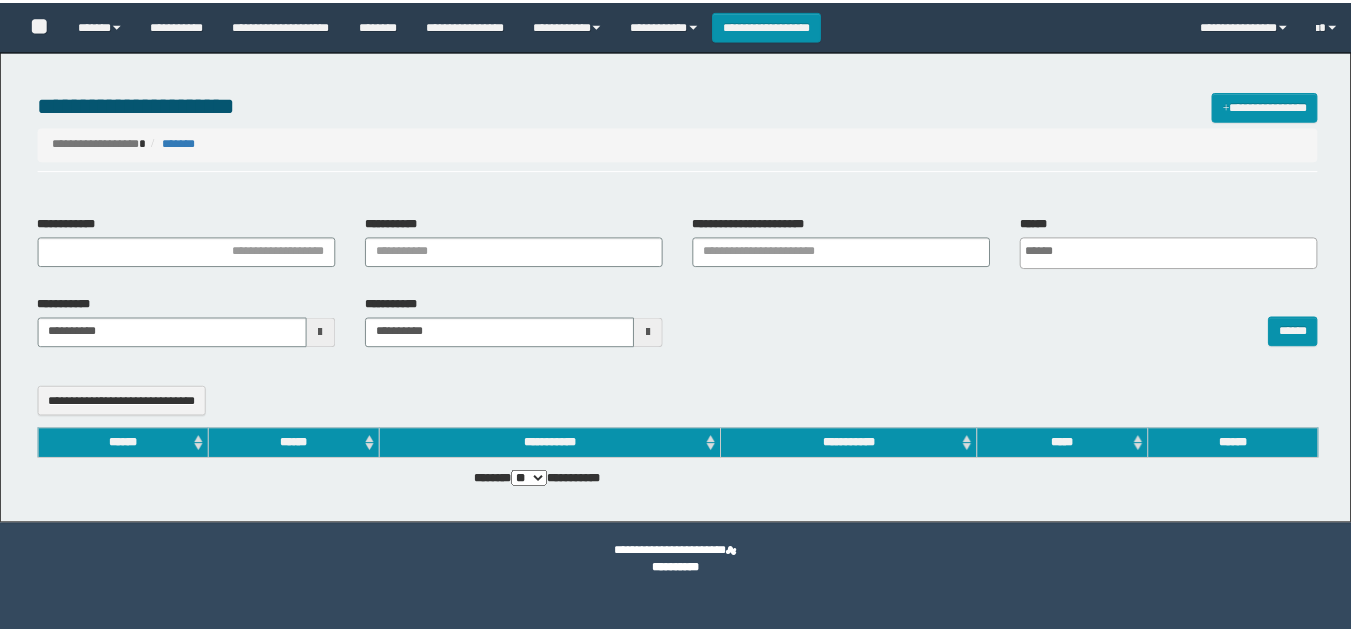 scroll, scrollTop: 0, scrollLeft: 0, axis: both 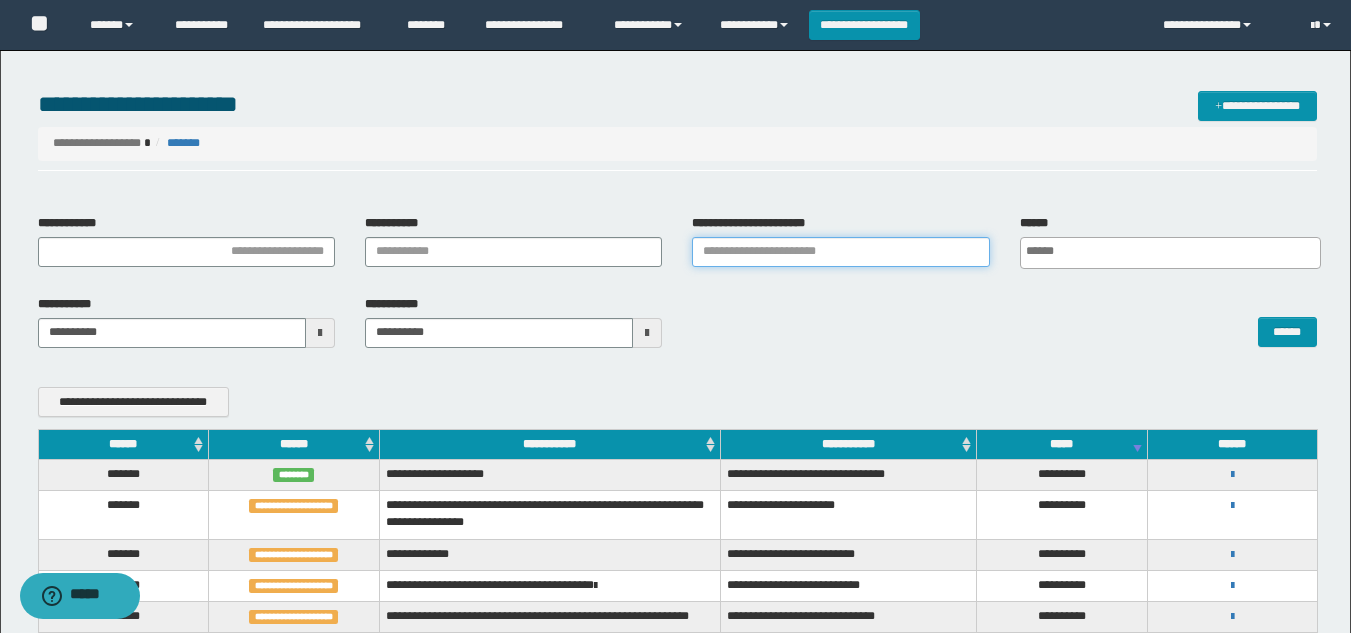 click on "**********" at bounding box center (840, 252) 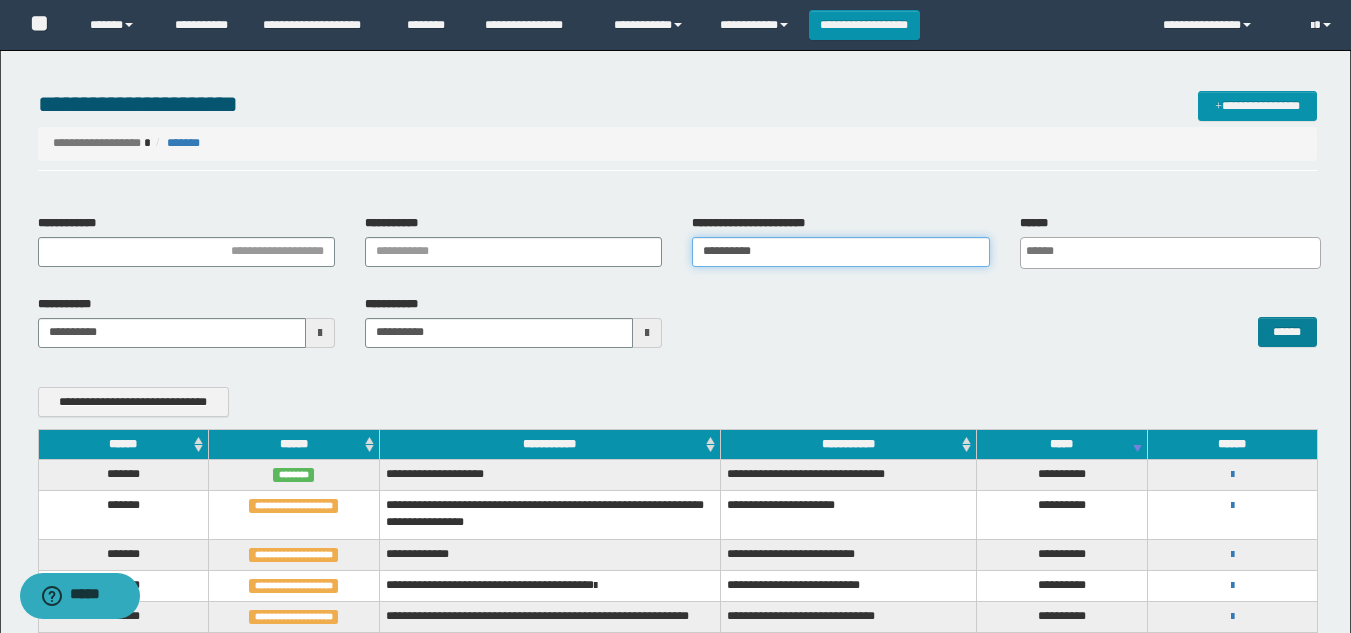 type on "**********" 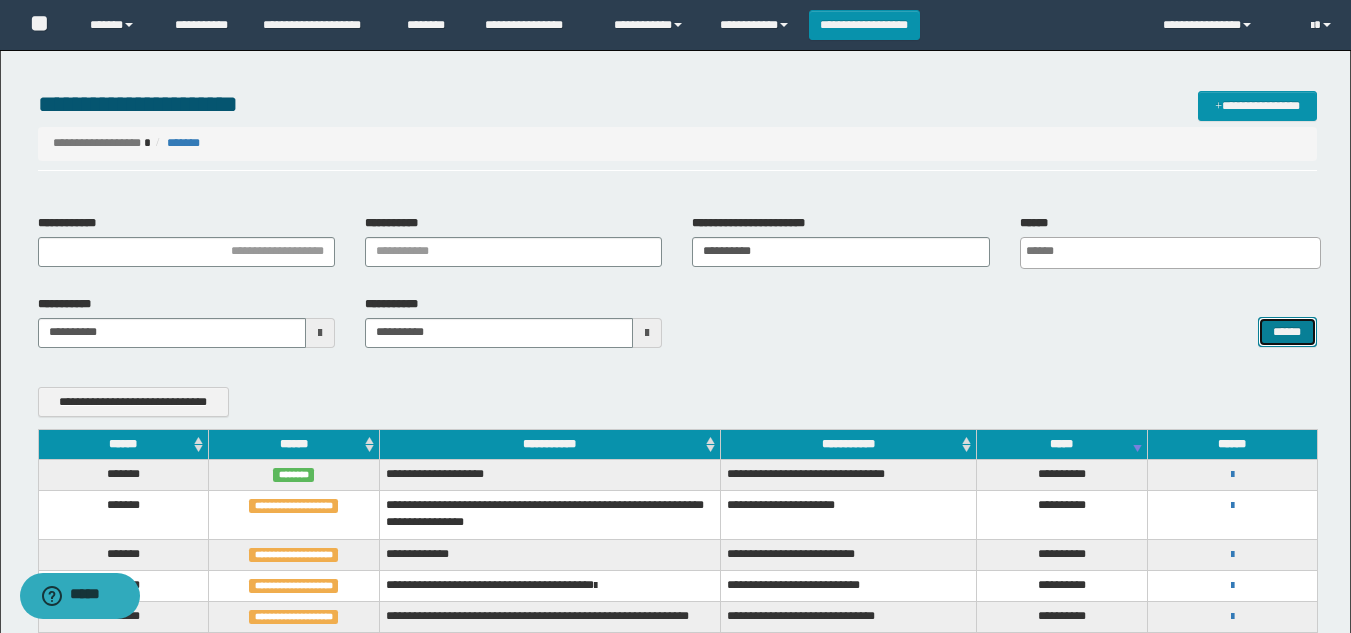 click on "******" at bounding box center [1287, 332] 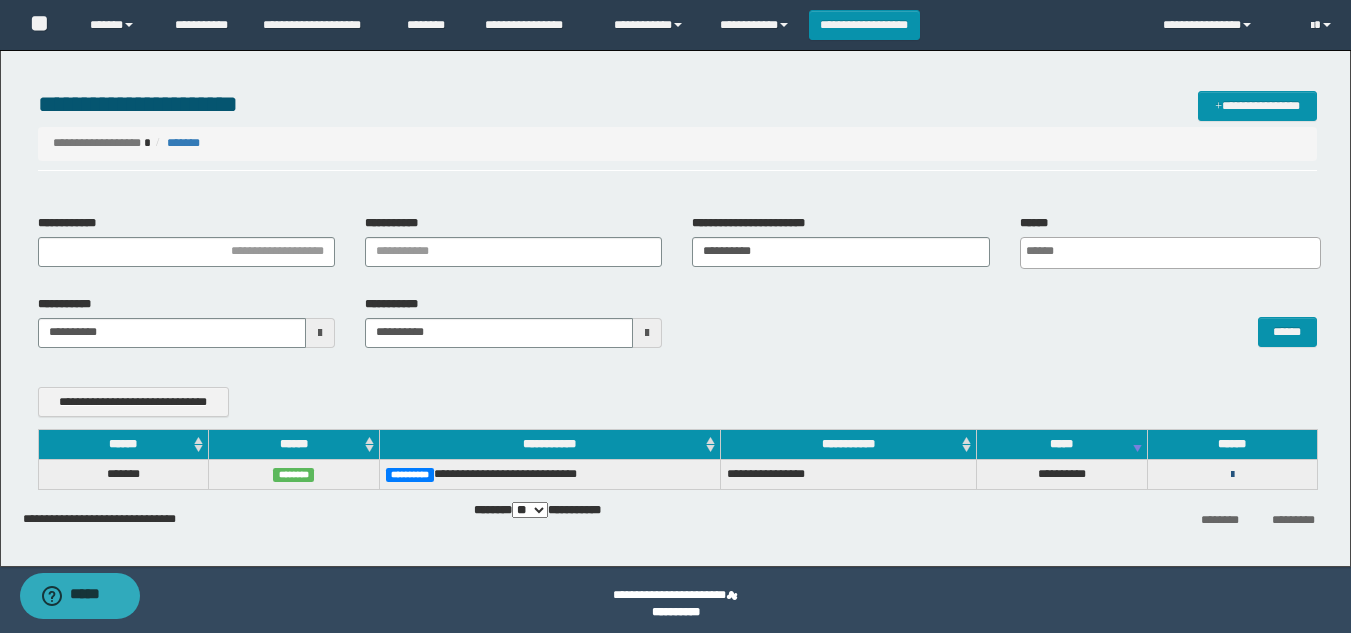 click at bounding box center [1232, 475] 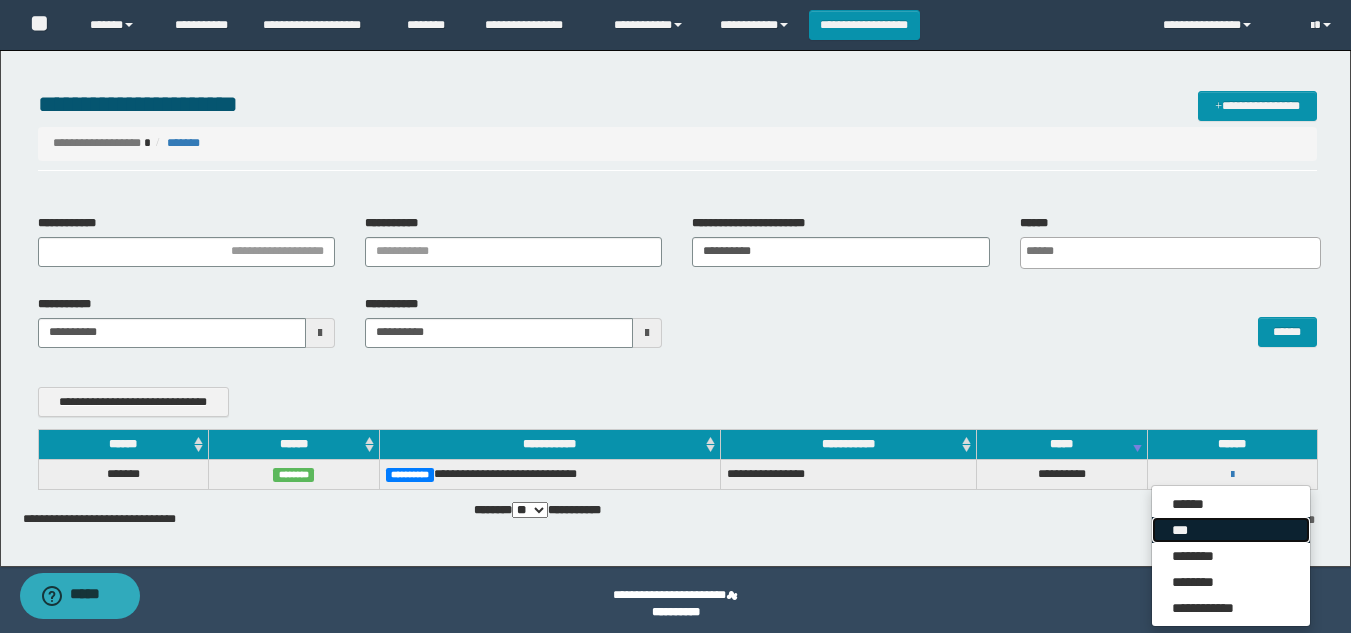 click on "***" at bounding box center [1231, 530] 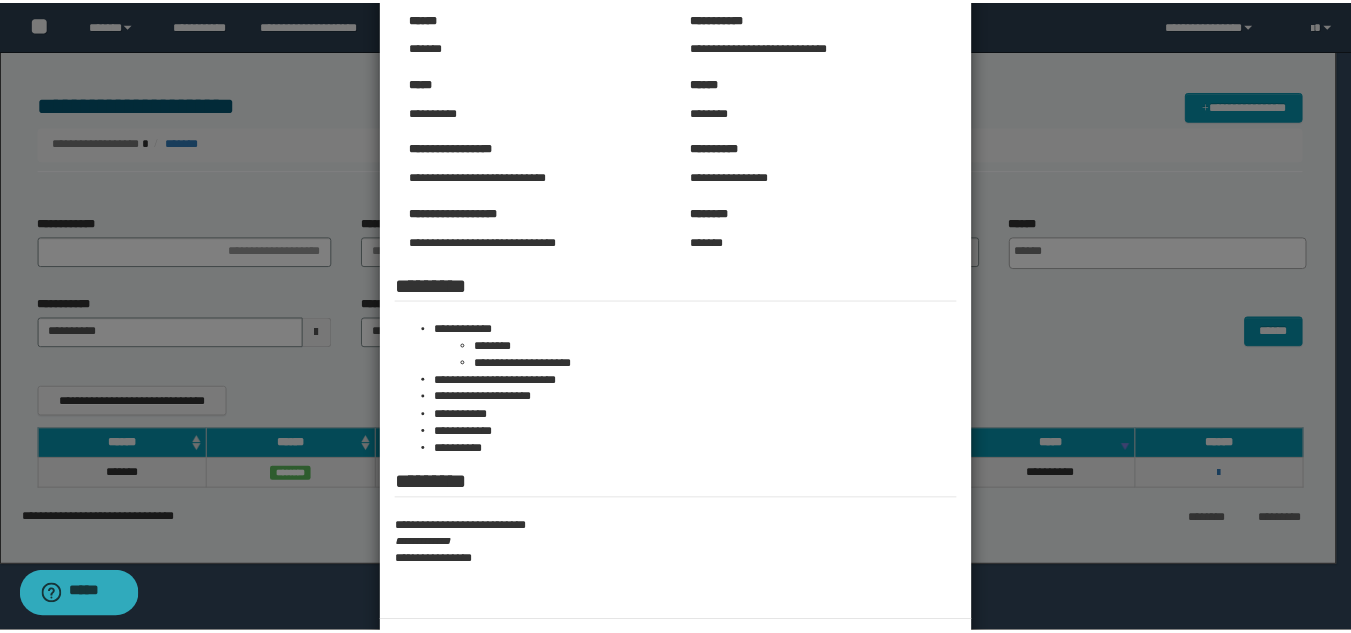 scroll, scrollTop: 186, scrollLeft: 0, axis: vertical 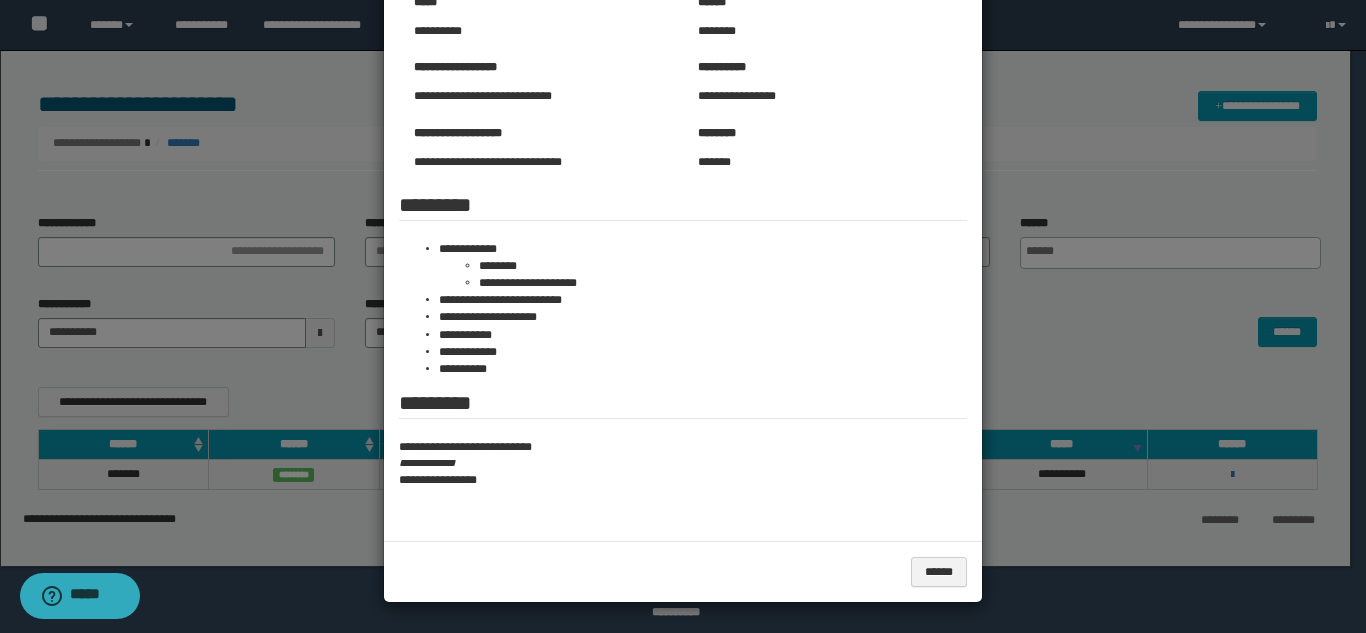 click at bounding box center [683, 223] 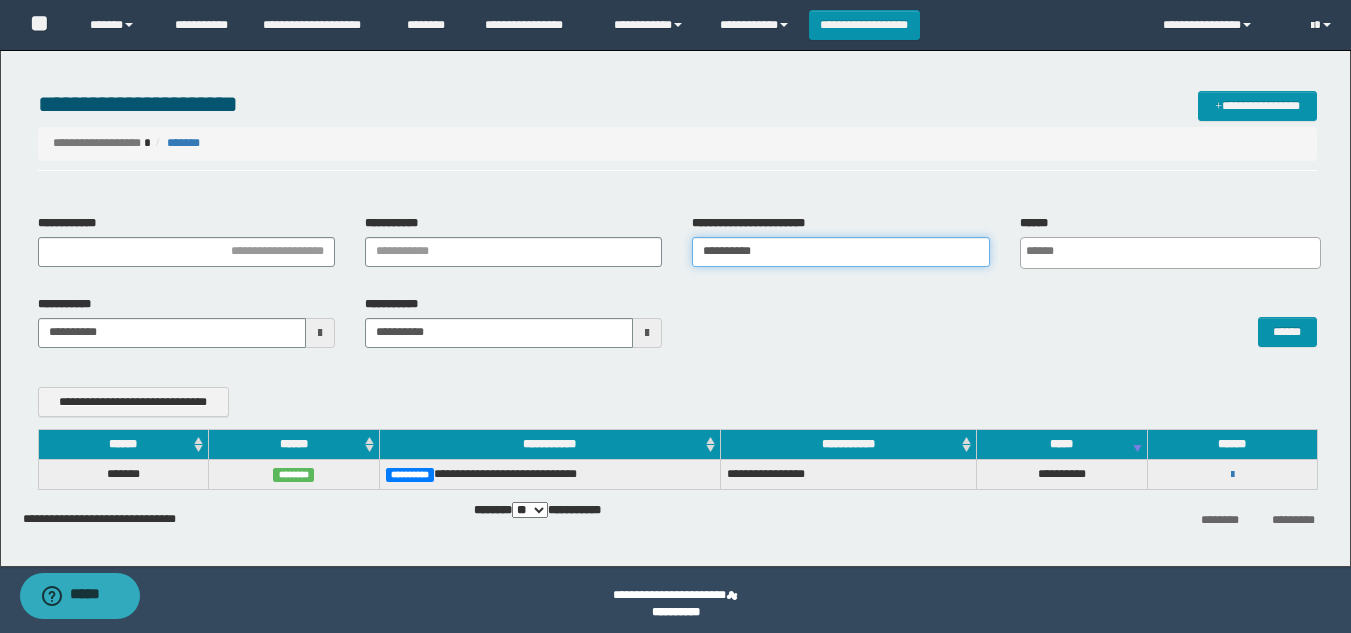 drag, startPoint x: 846, startPoint y: 265, endPoint x: 43, endPoint y: 121, distance: 815.8094 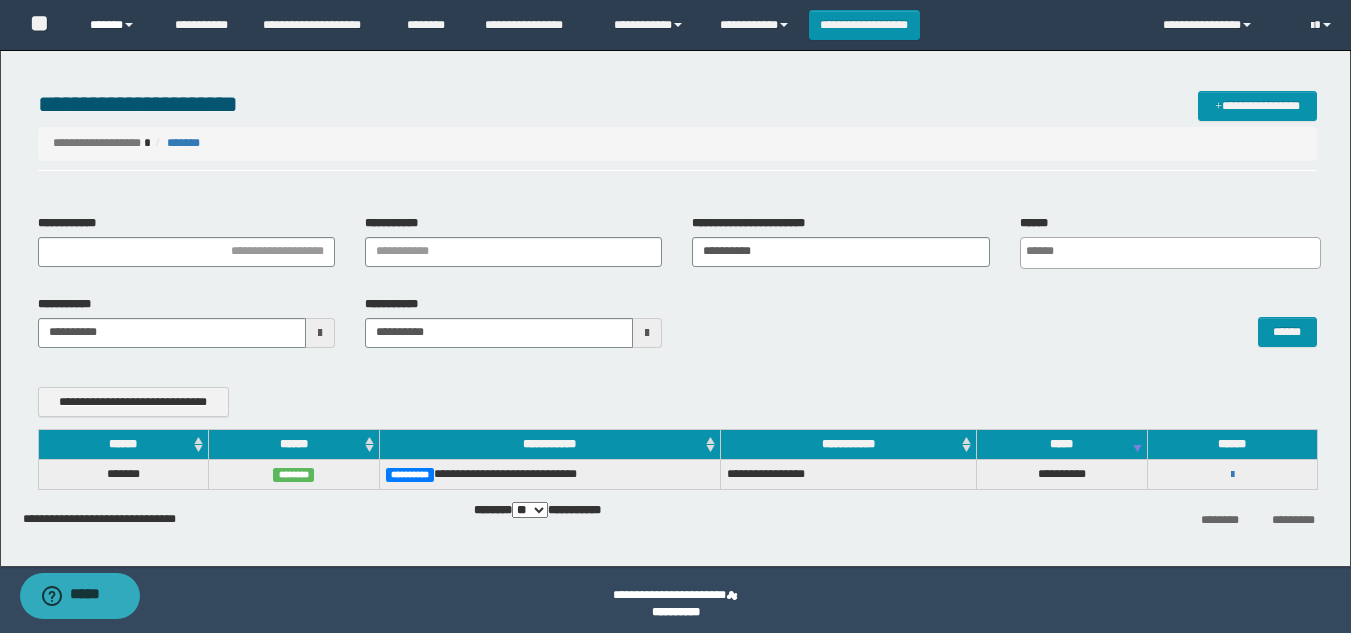 click at bounding box center [129, 25] 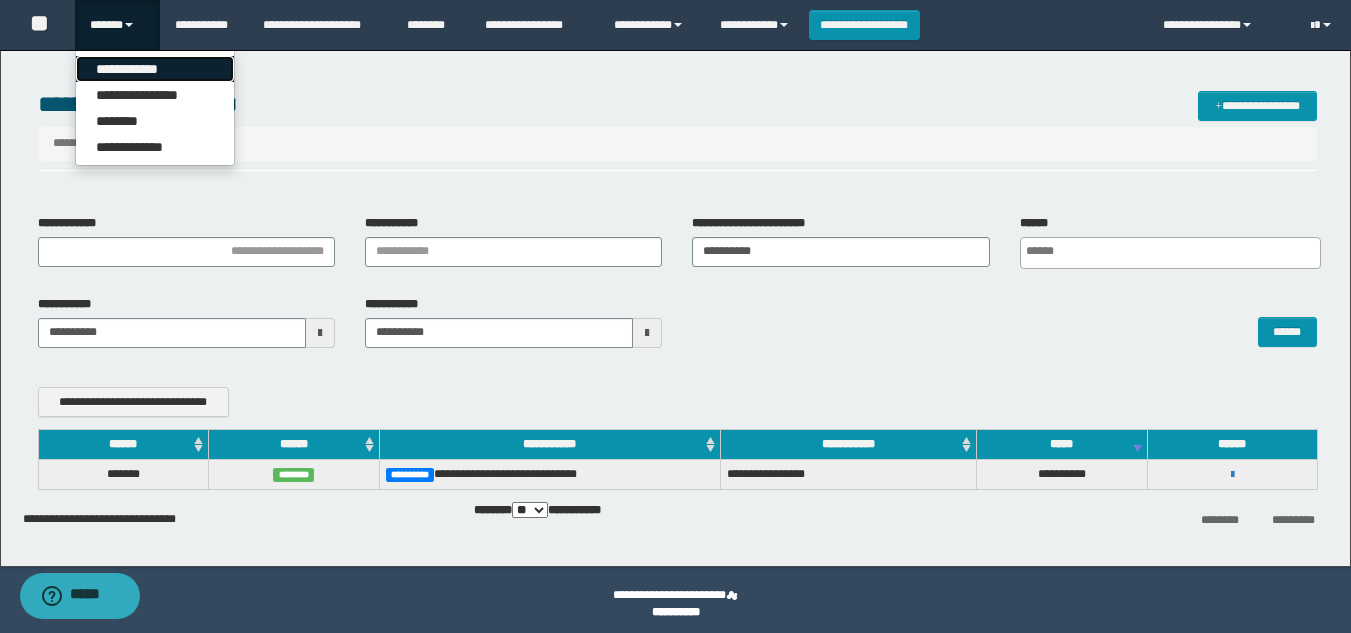 click on "**********" at bounding box center [155, 69] 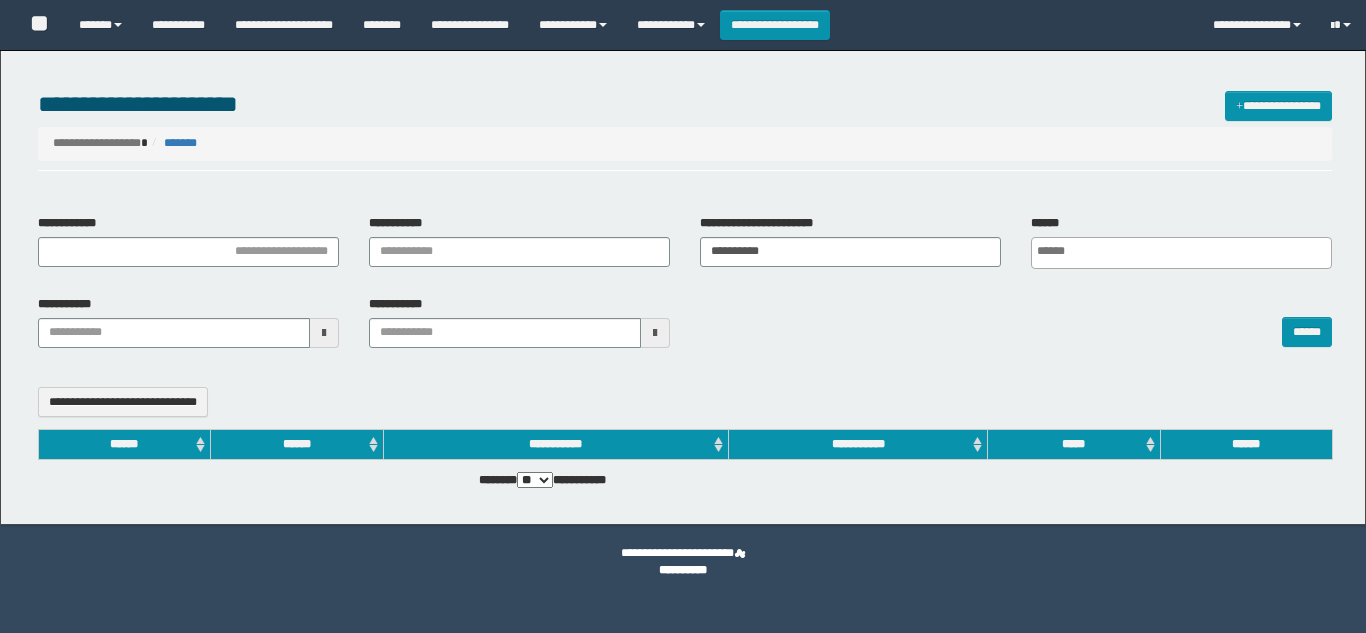 select 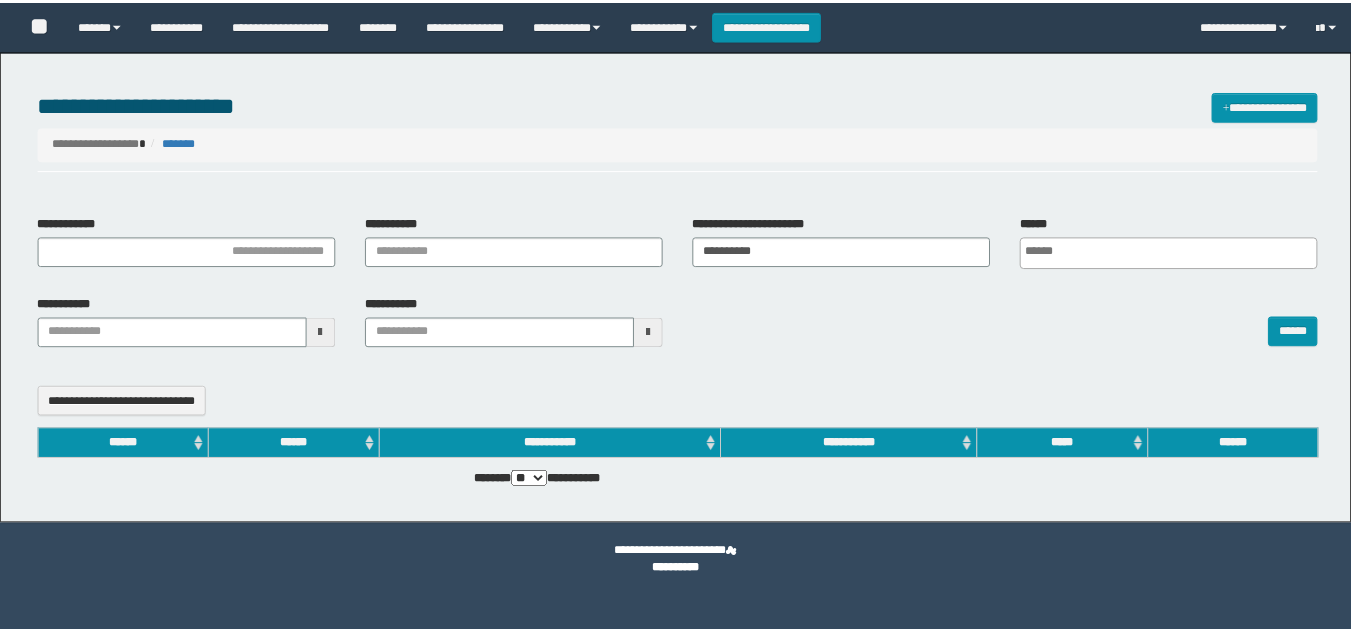 scroll, scrollTop: 0, scrollLeft: 0, axis: both 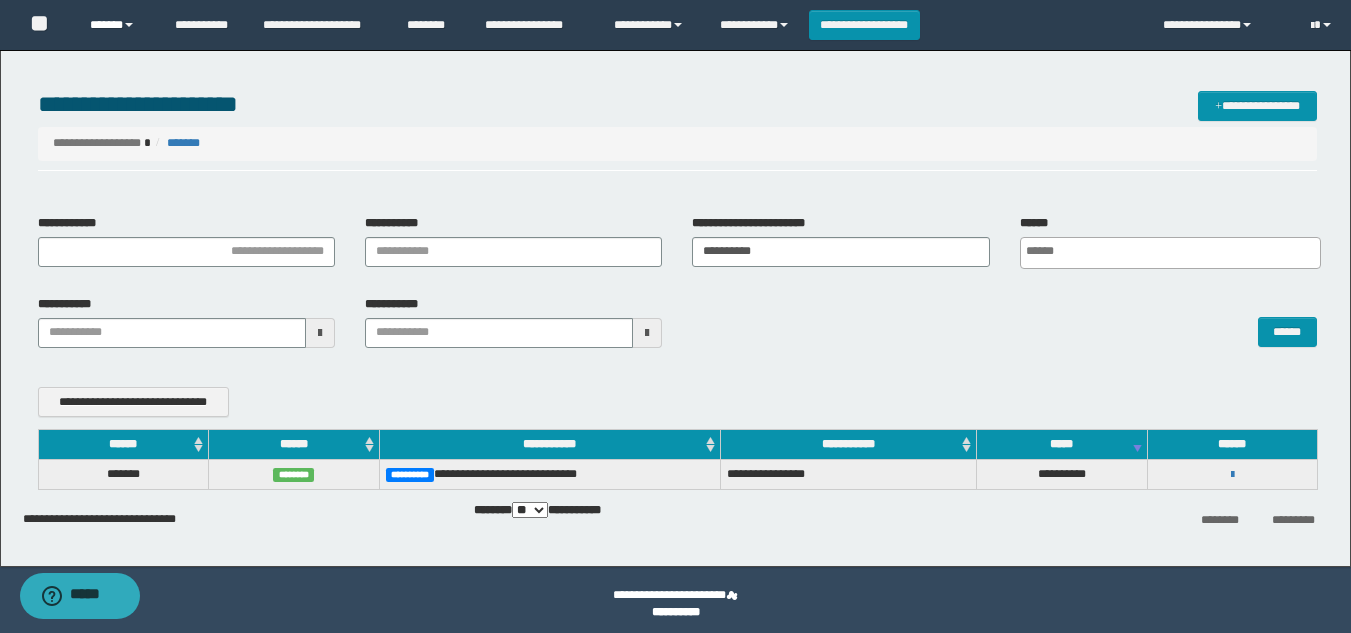 click at bounding box center (129, 25) 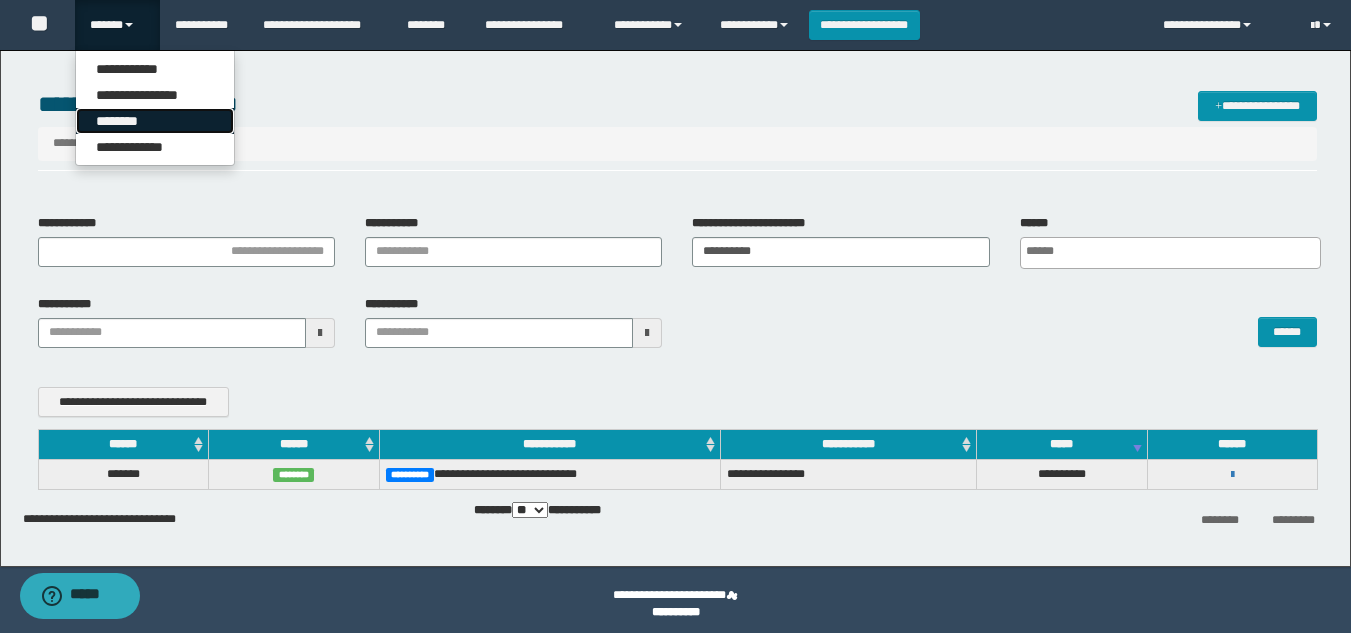 click on "********" at bounding box center (155, 121) 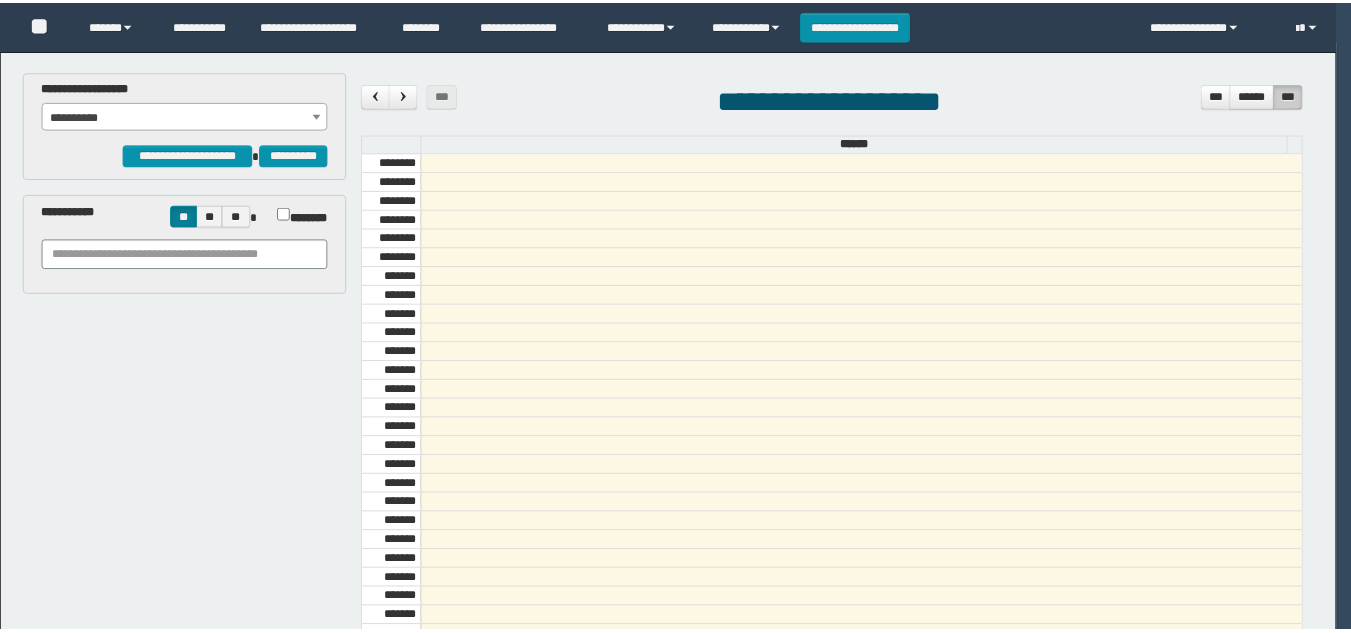 scroll, scrollTop: 0, scrollLeft: 0, axis: both 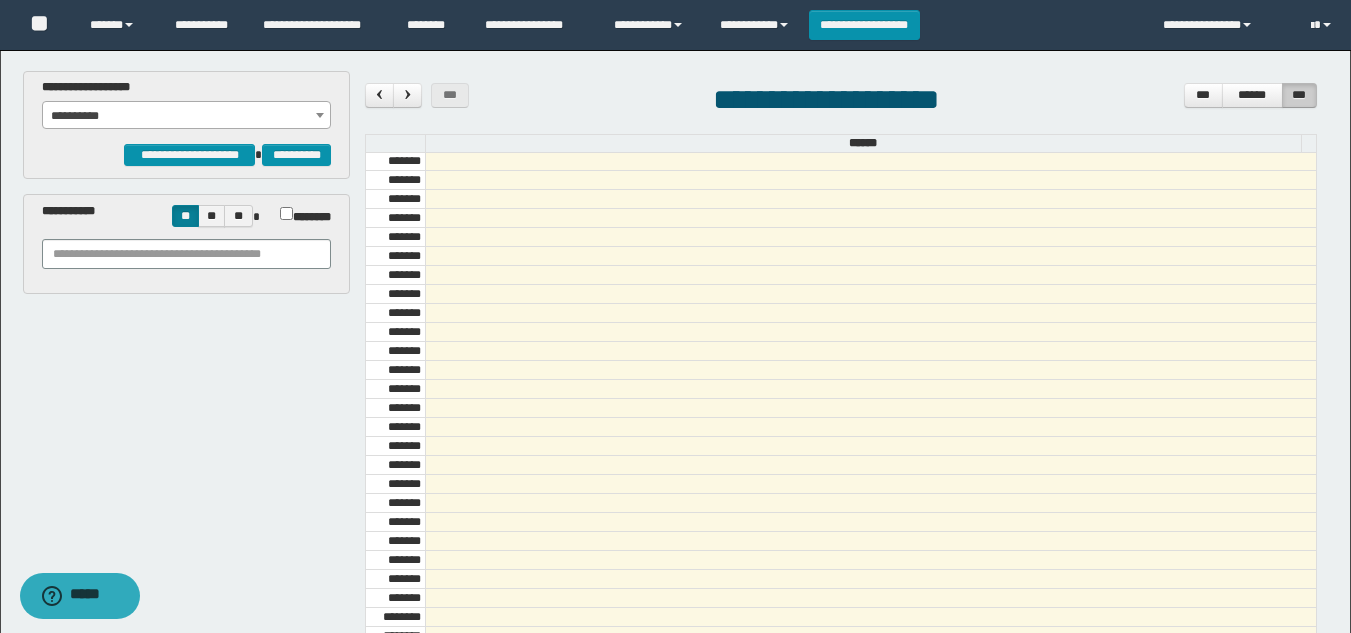 click on "**********" at bounding box center [186, 116] 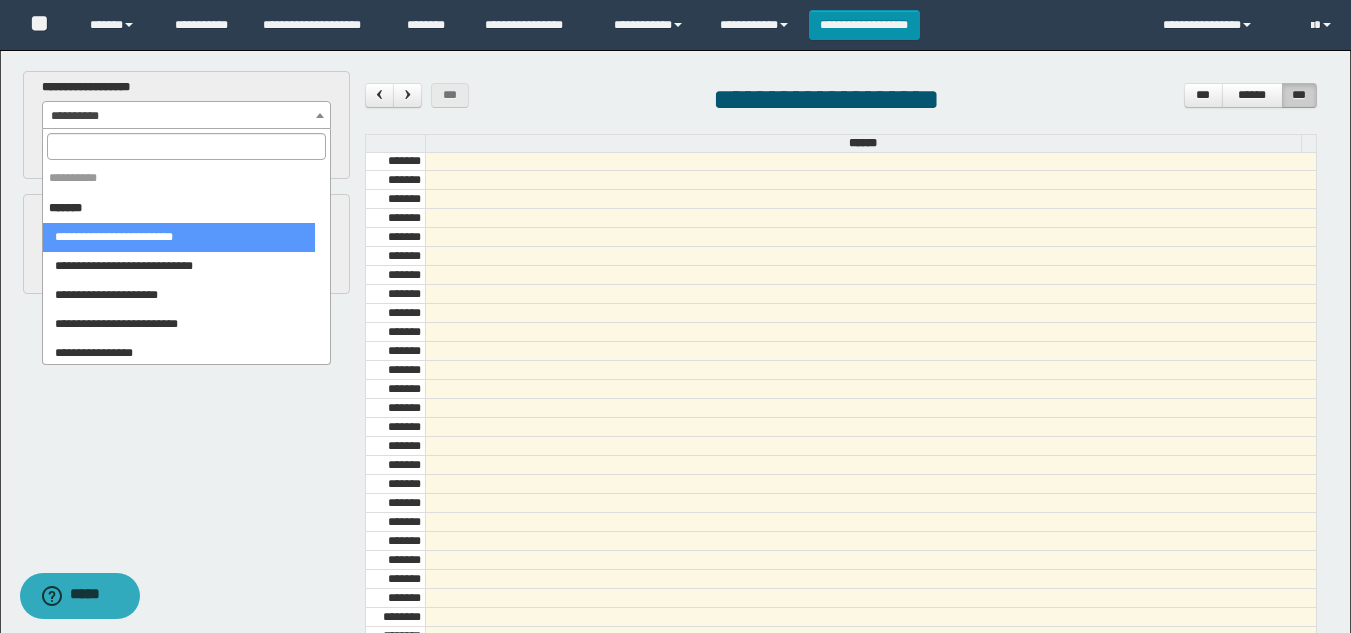 click at bounding box center [186, 146] 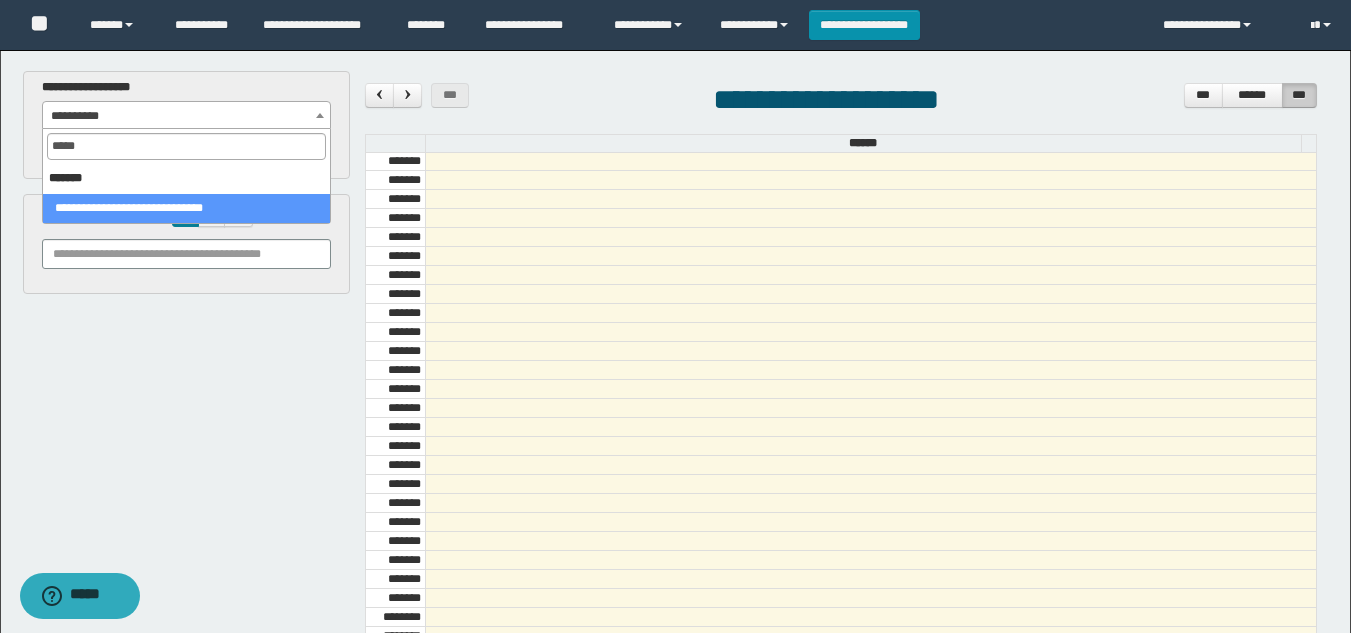 type on "*****" 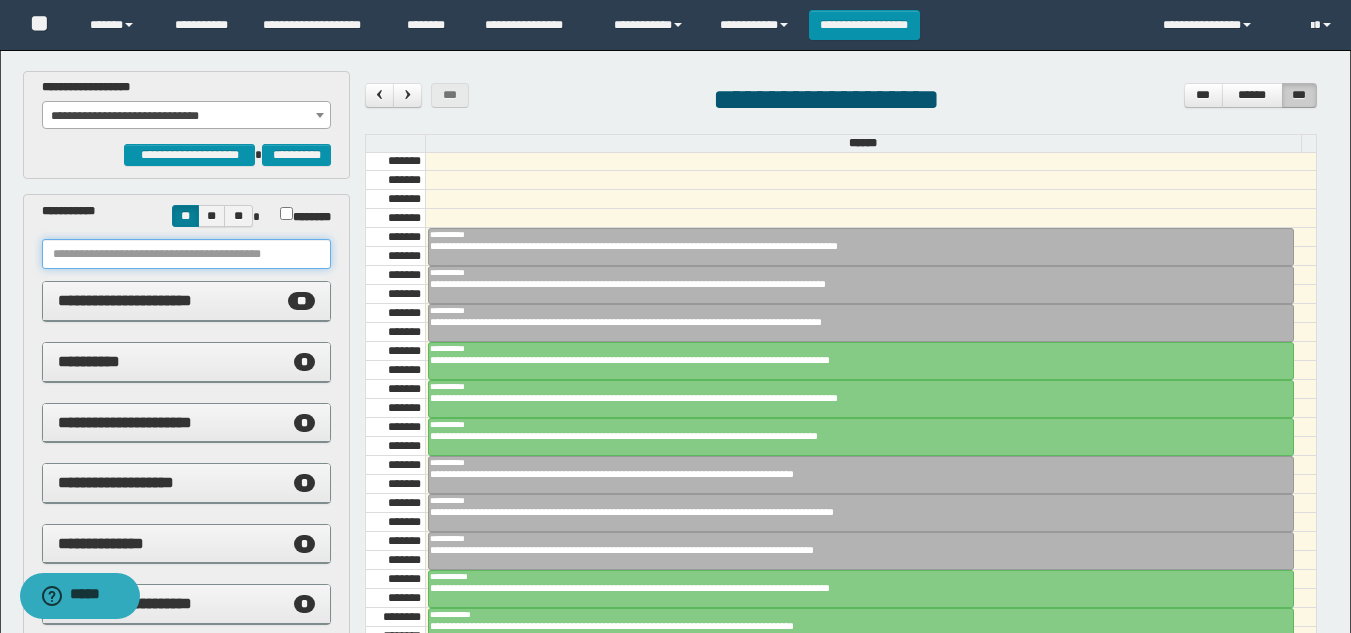click at bounding box center [186, 254] 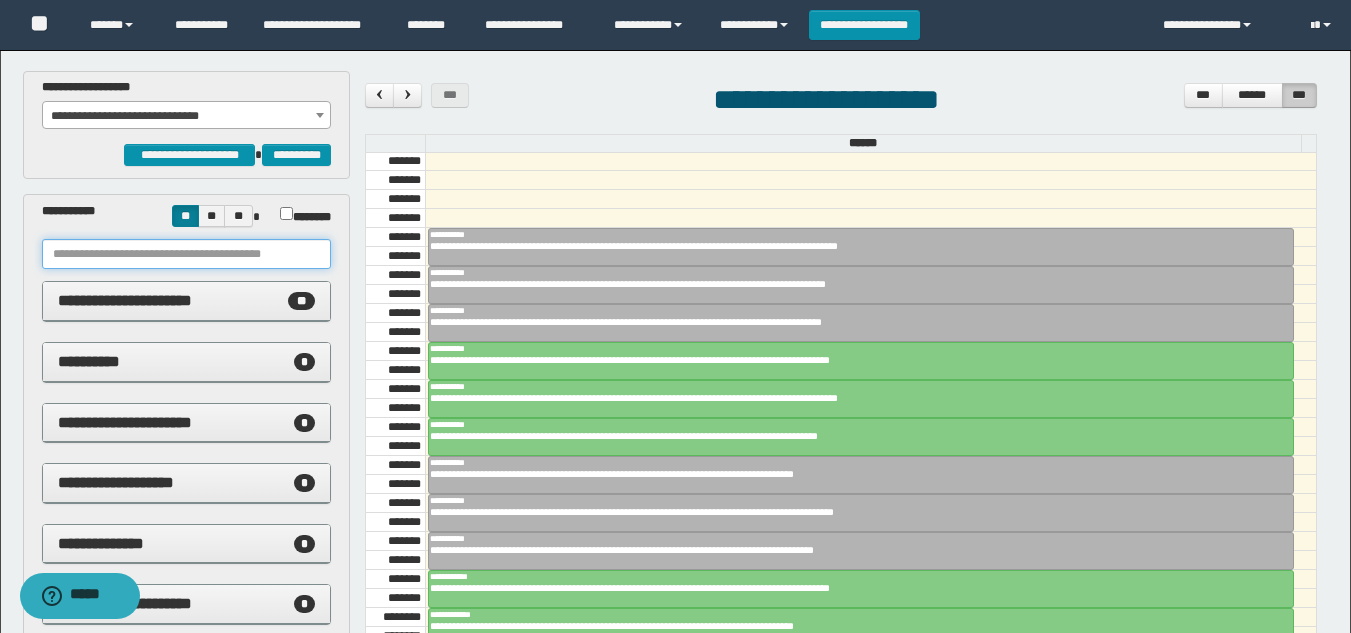 paste on "**********" 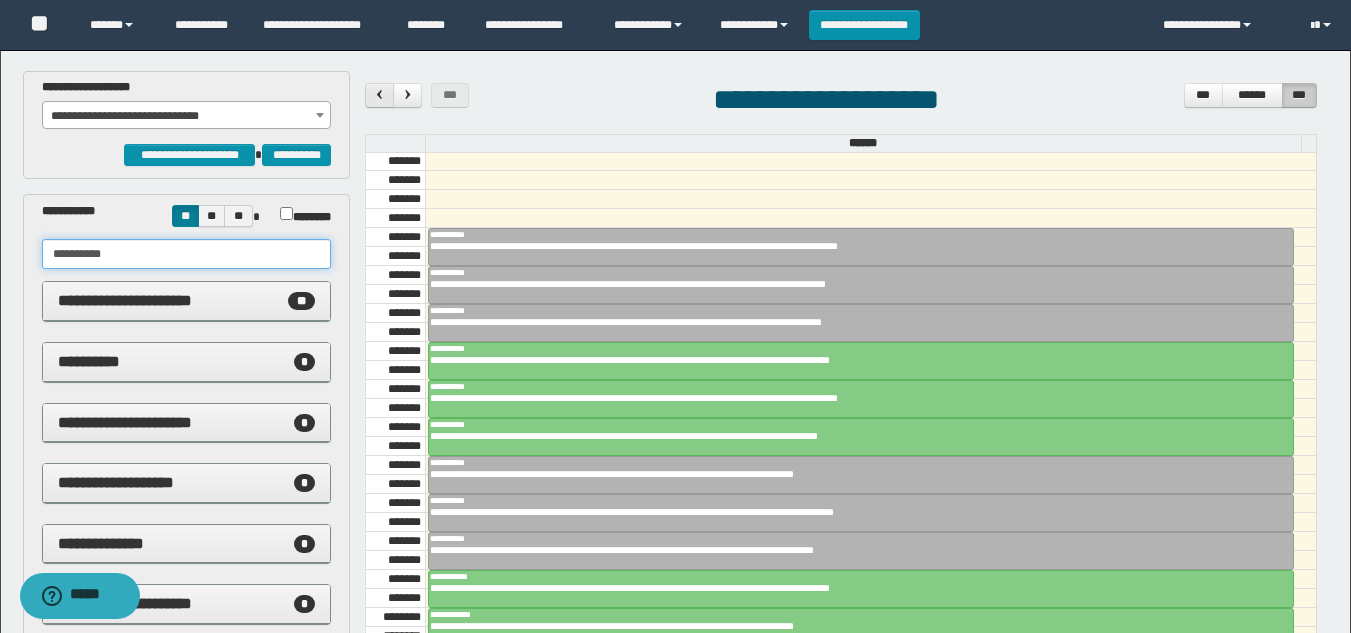 type on "**********" 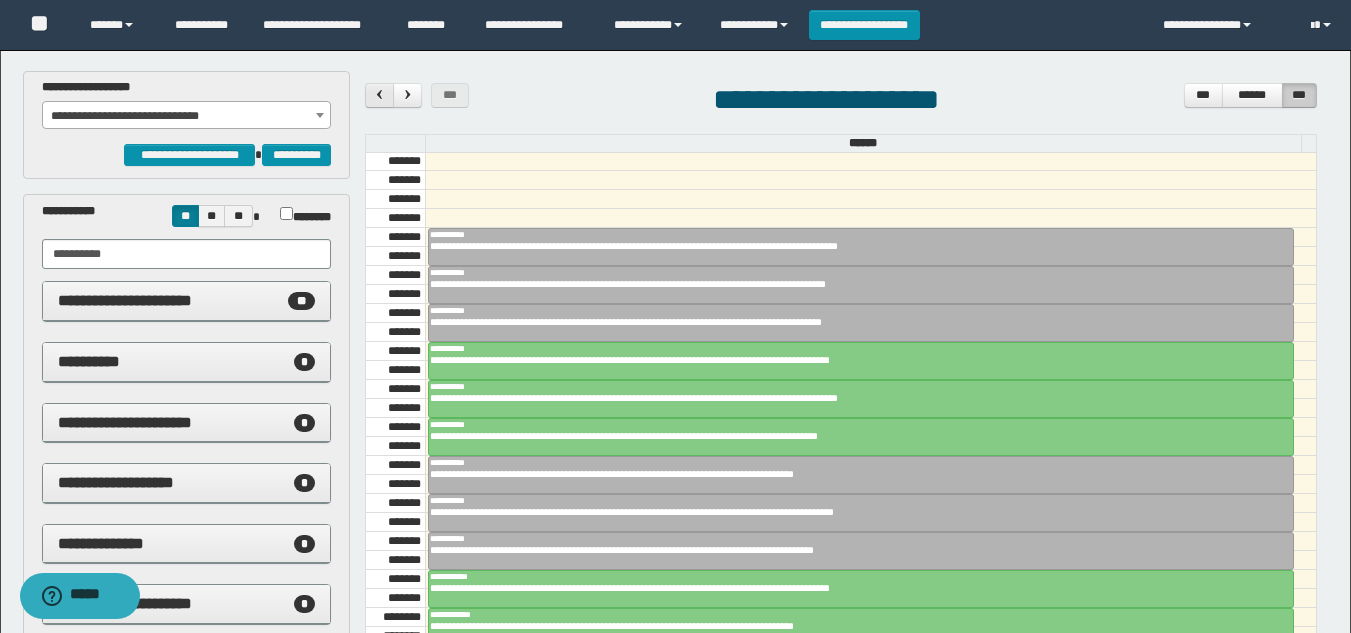 click at bounding box center (379, 95) 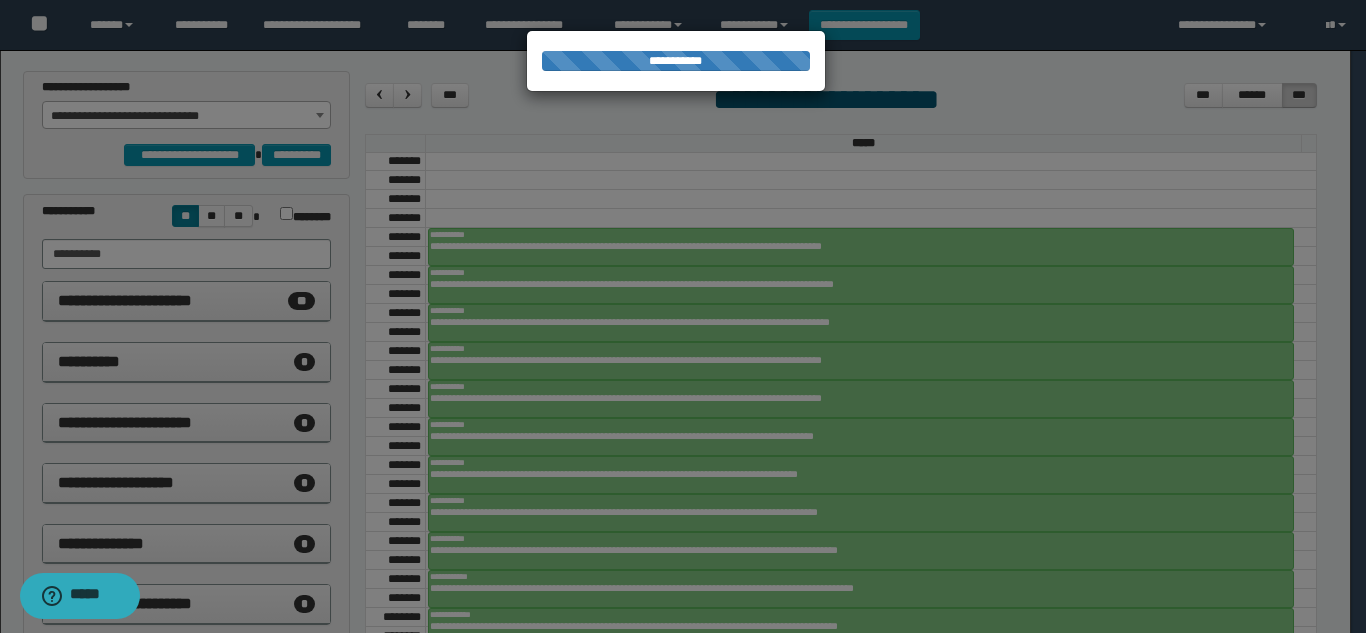 click at bounding box center (683, 316) 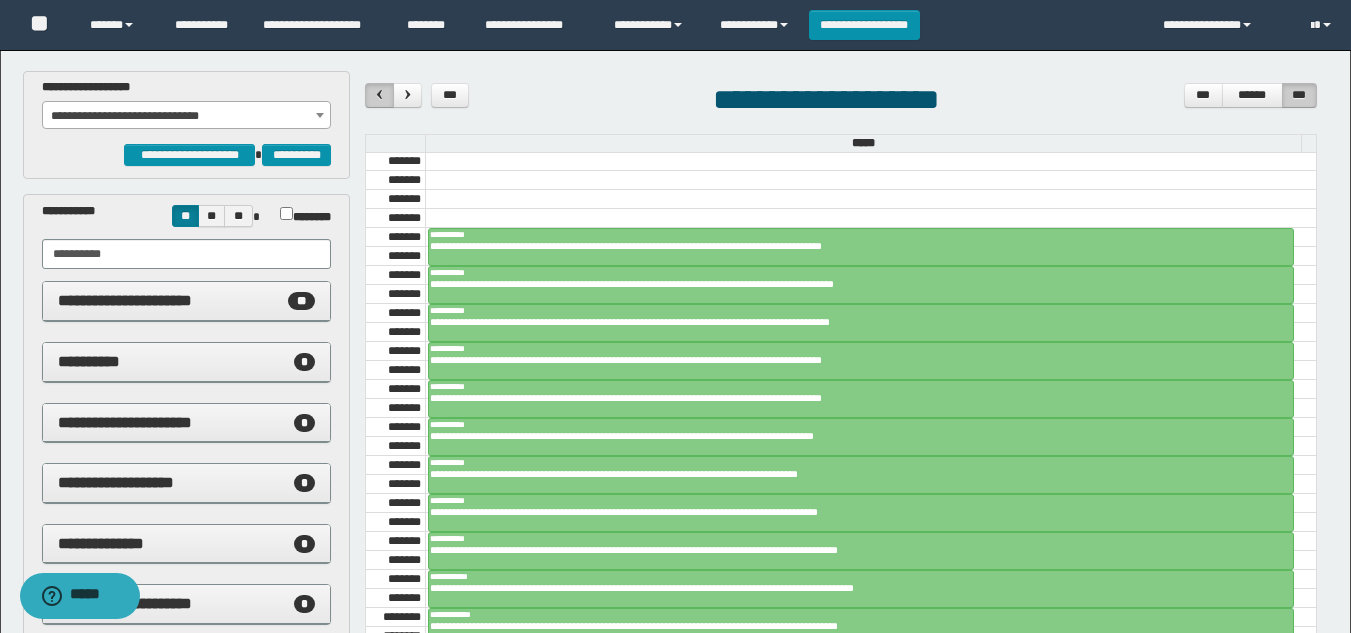 click at bounding box center [380, 94] 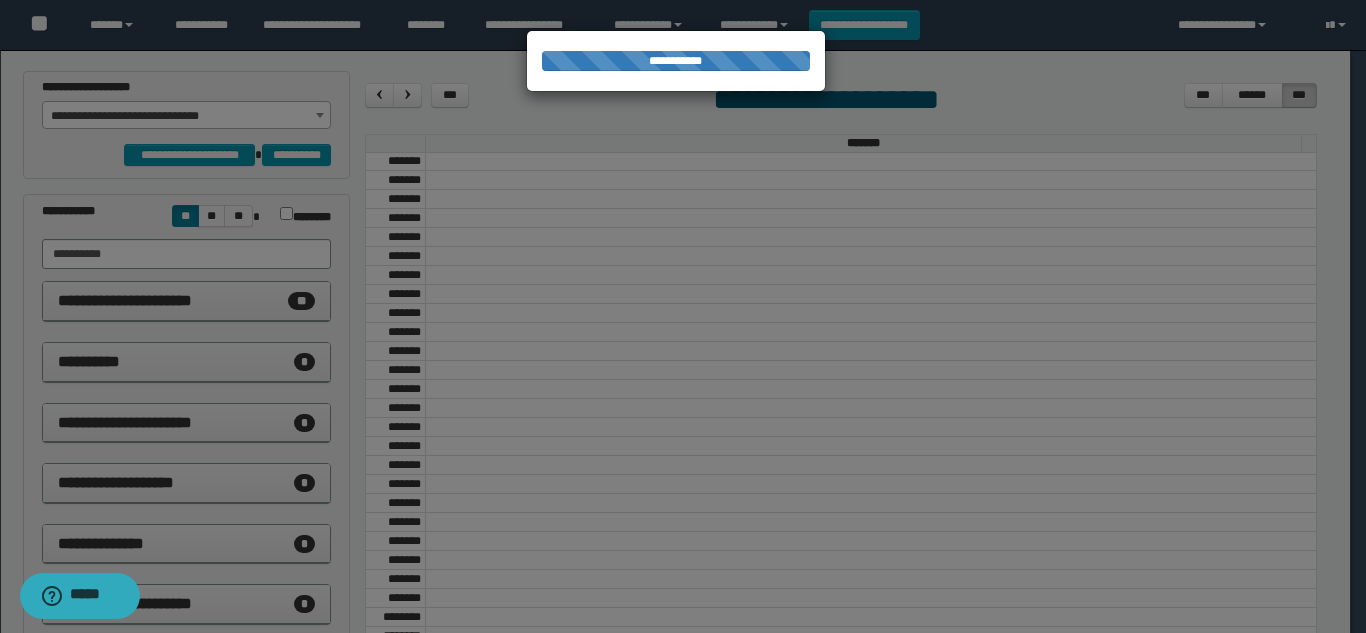 click at bounding box center [683, 316] 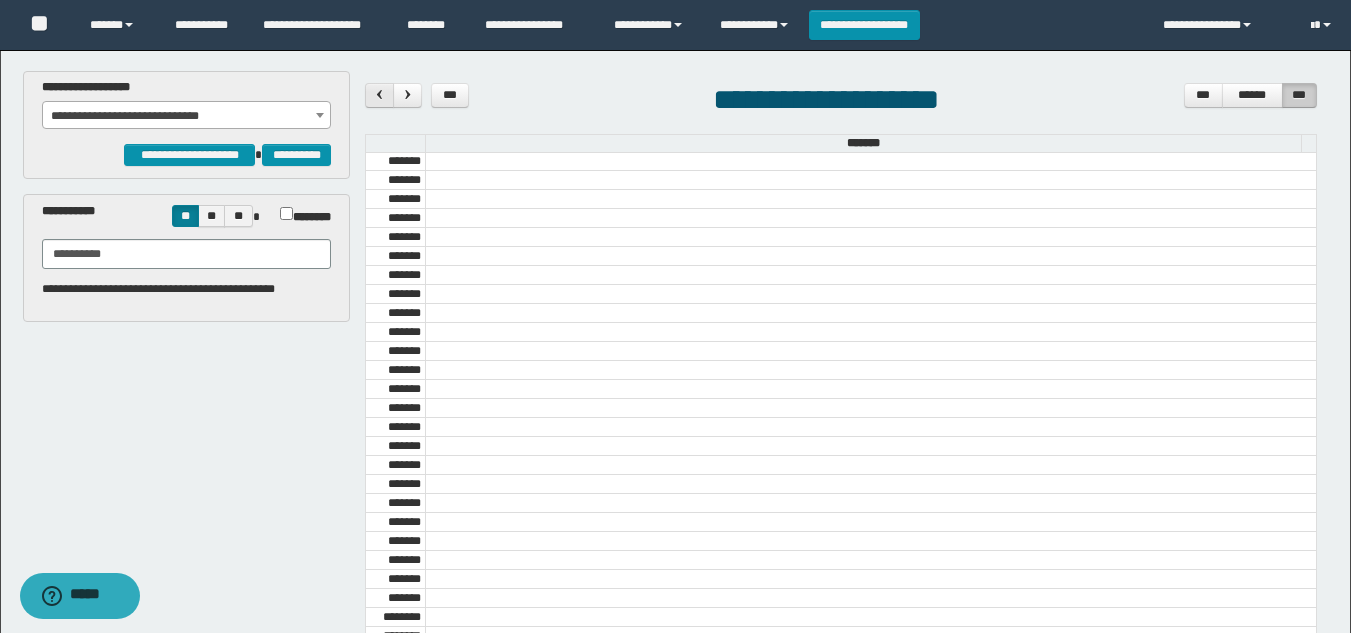 click at bounding box center (380, 94) 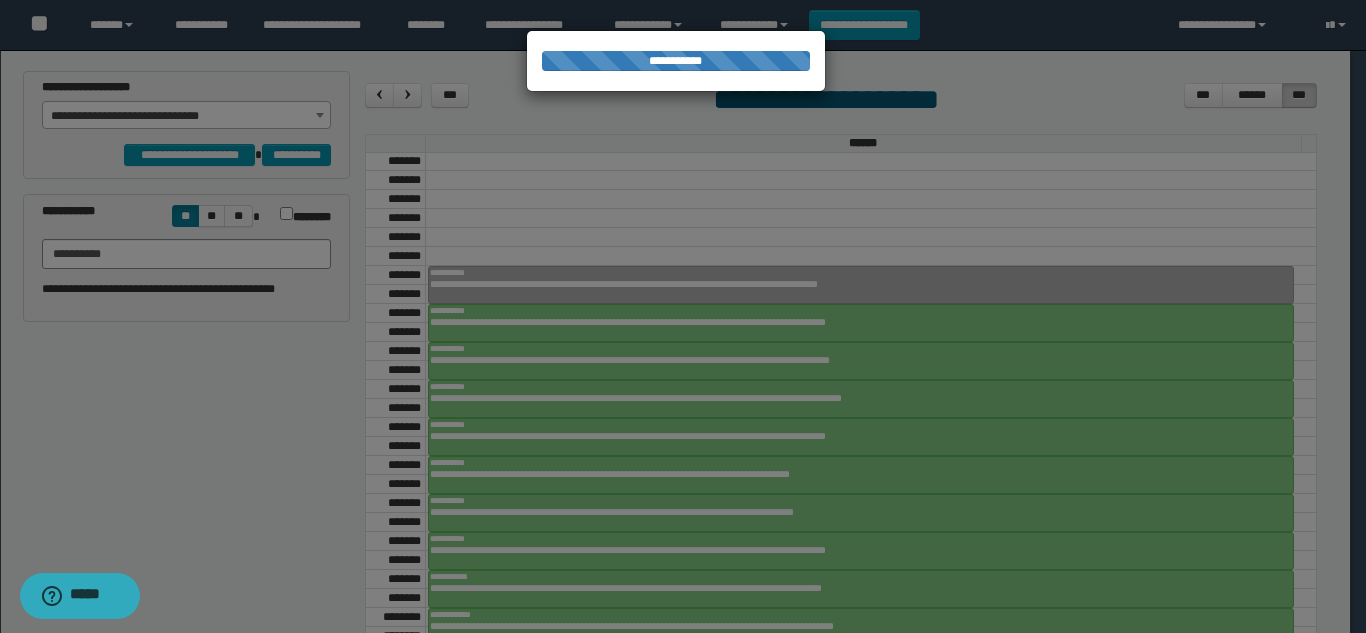 click at bounding box center (683, 316) 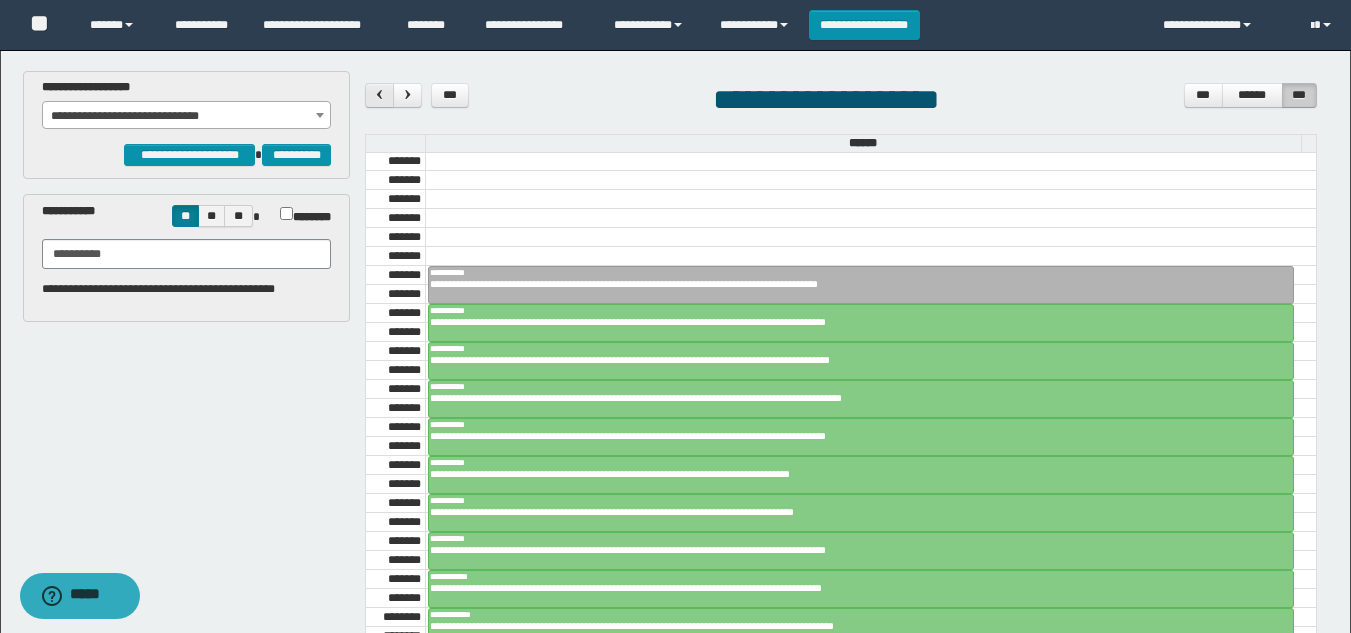 click at bounding box center (380, 94) 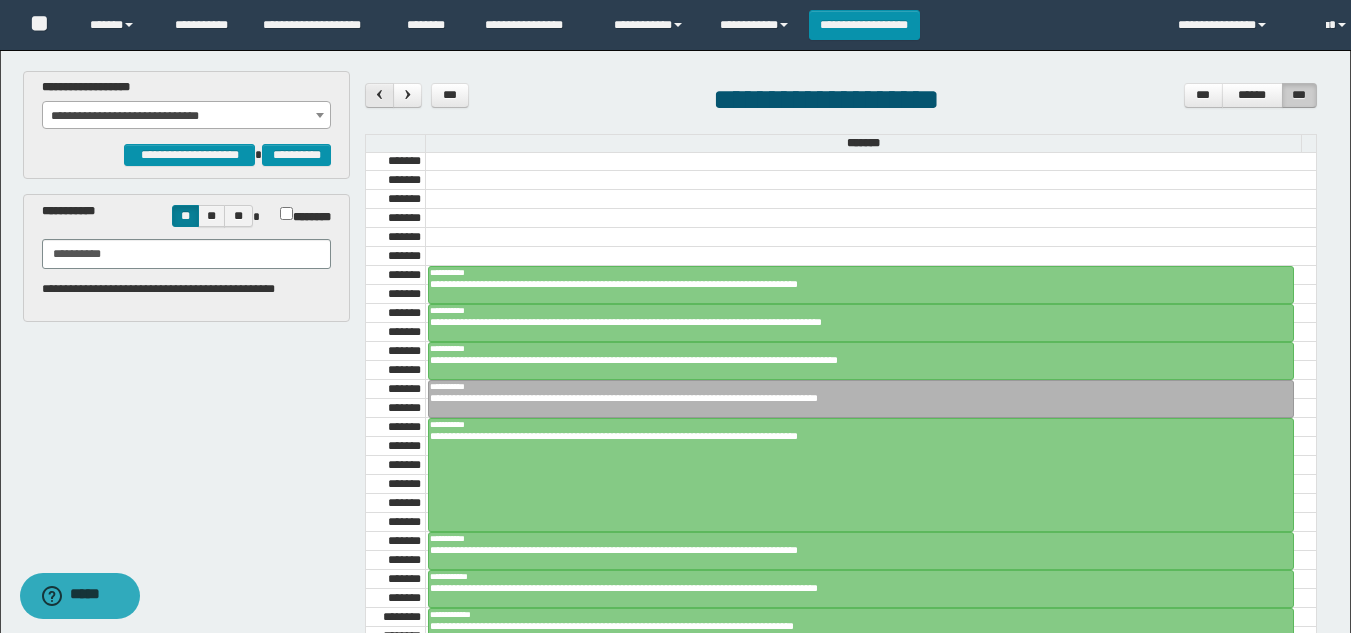 click at bounding box center [380, 94] 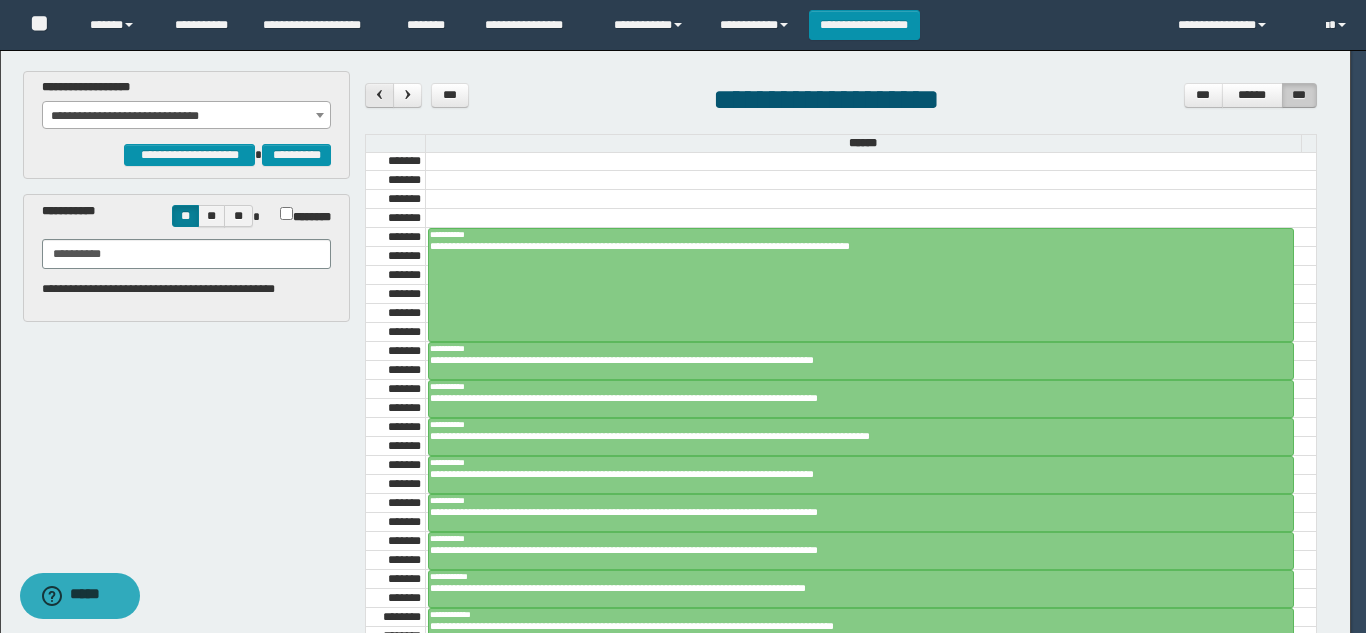 click at bounding box center [380, 94] 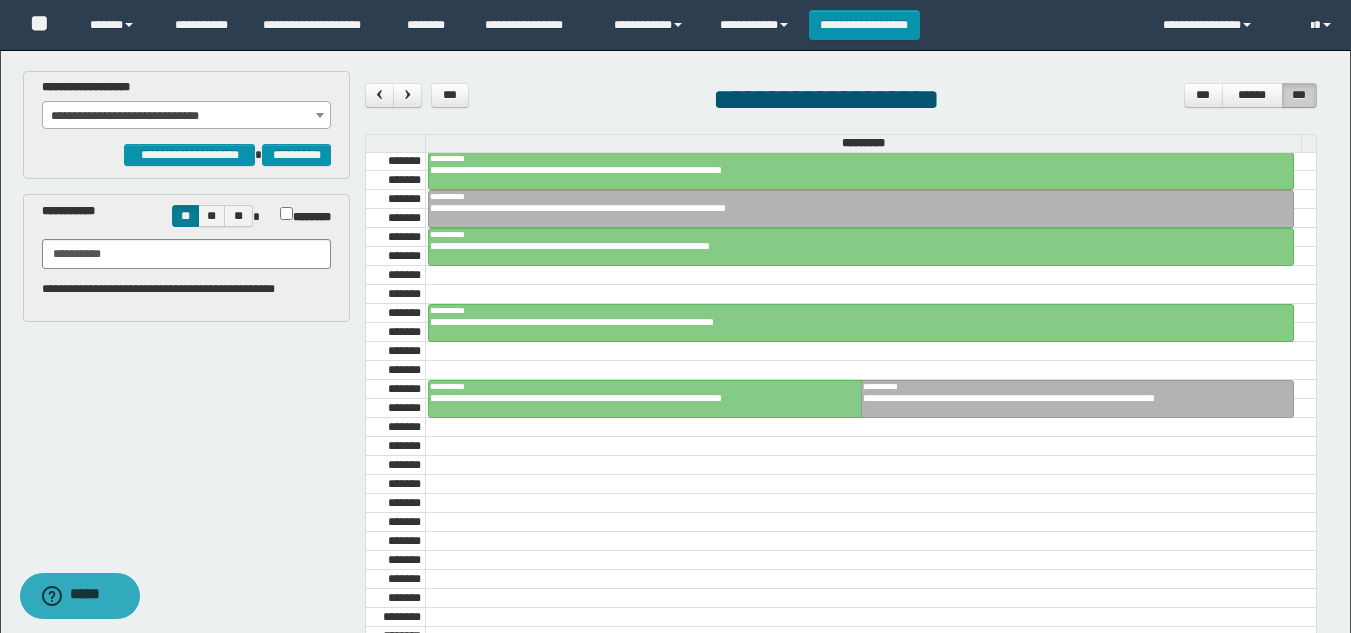 scroll, scrollTop: 585, scrollLeft: 0, axis: vertical 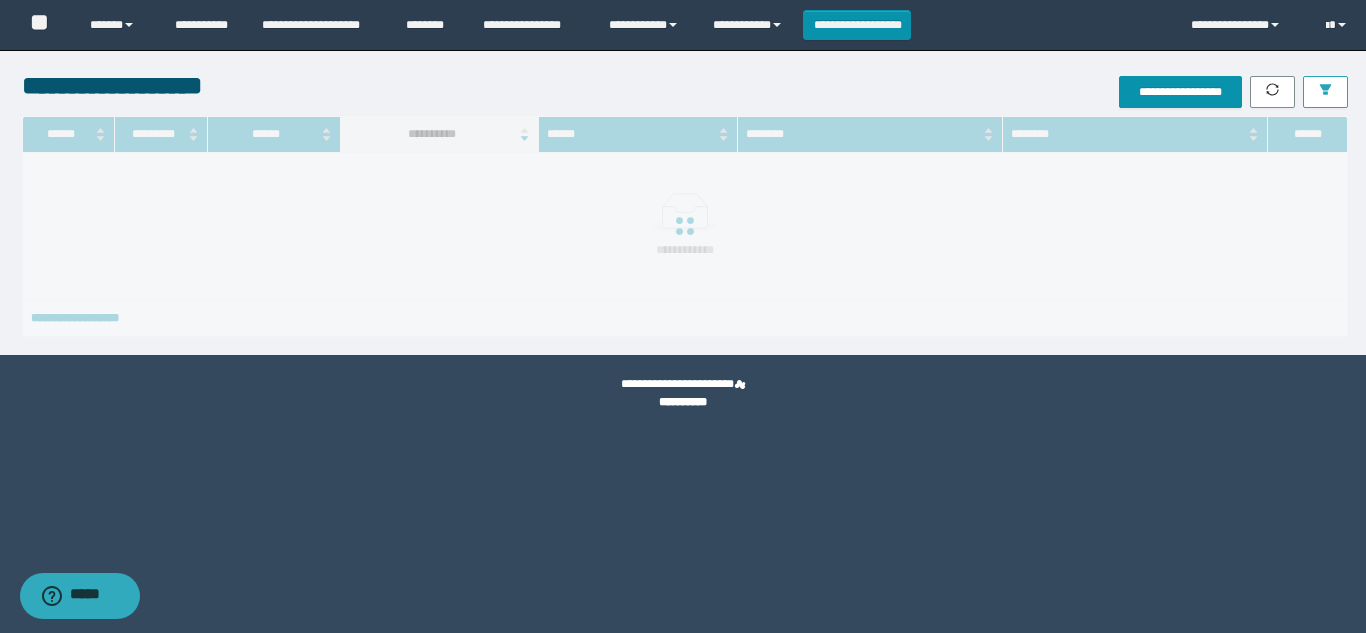 click at bounding box center [1325, 92] 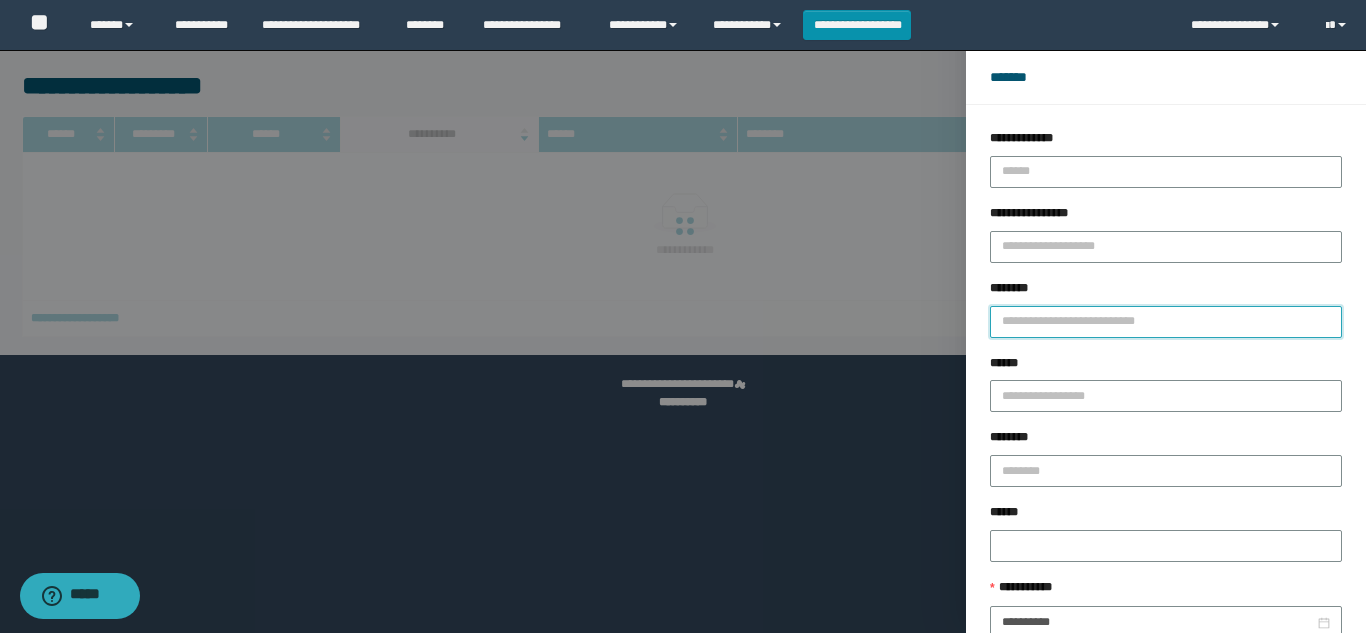 click on "********" at bounding box center (1166, 322) 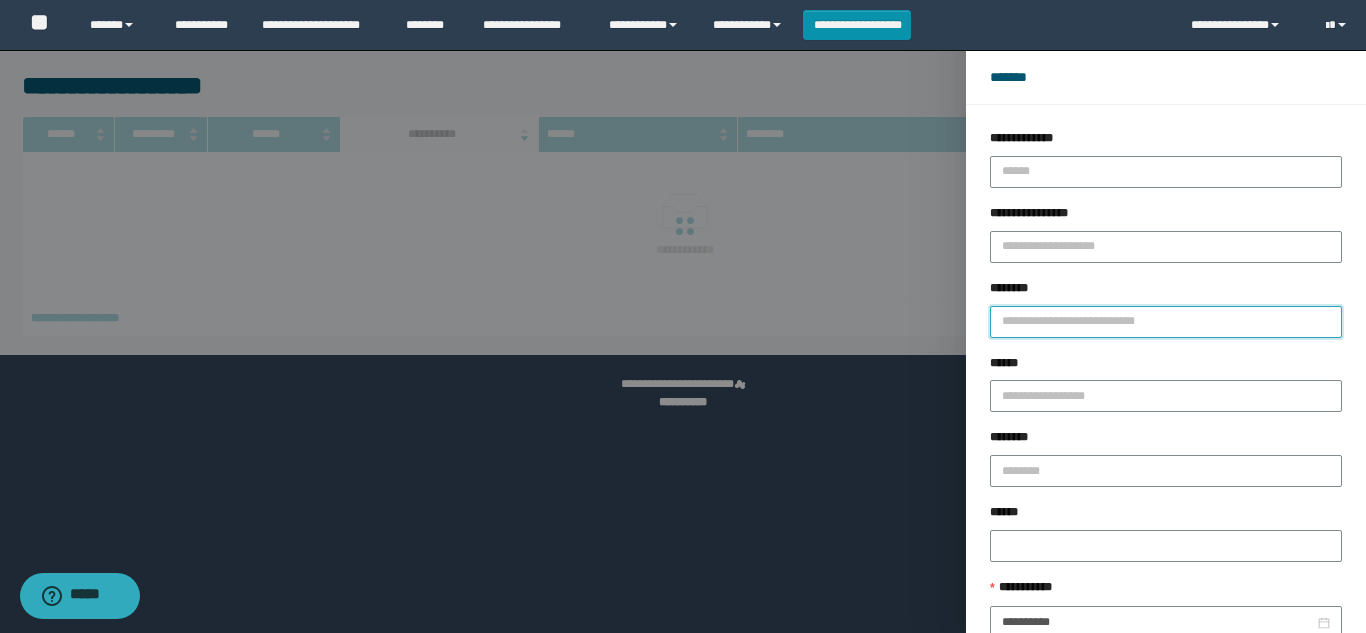 paste on "**********" 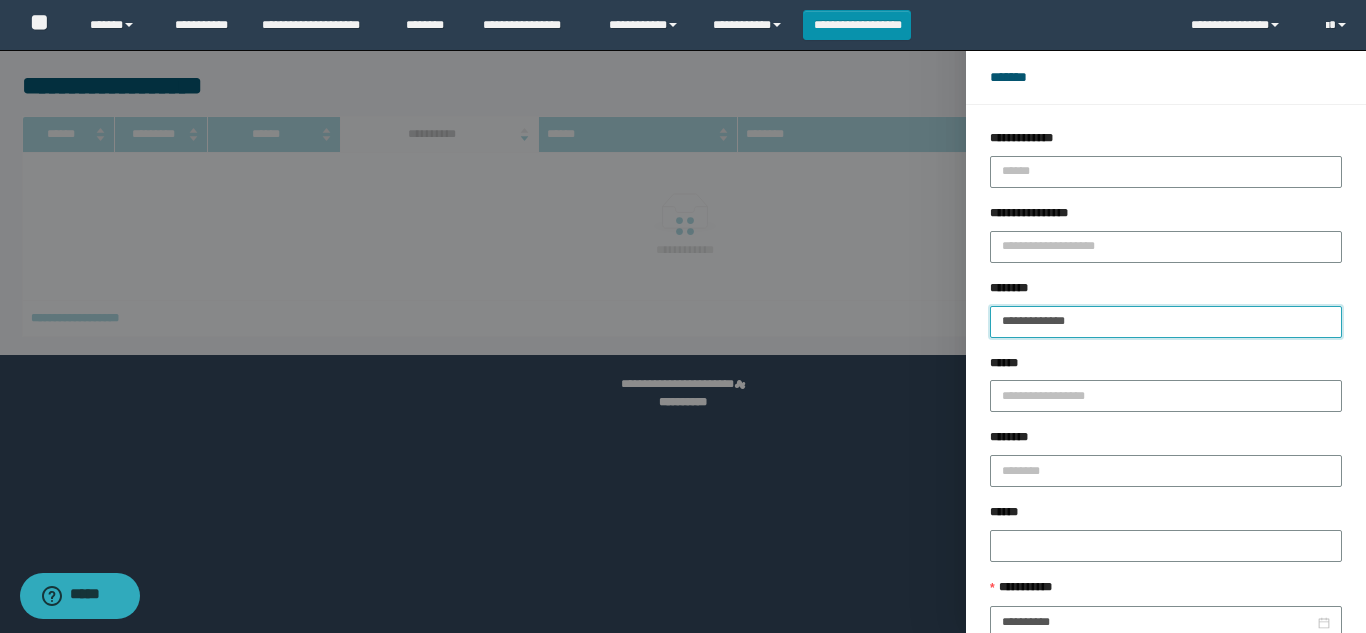 click on "**********" at bounding box center (1166, 322) 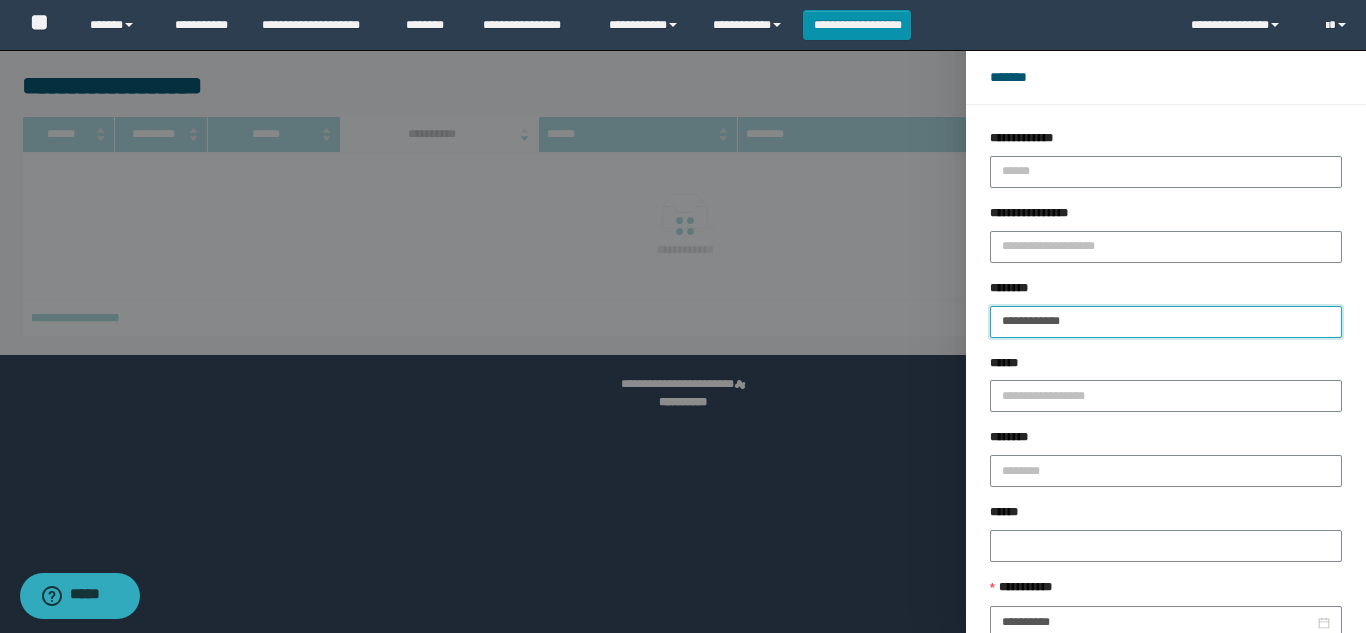 click on "**********" at bounding box center (1166, 322) 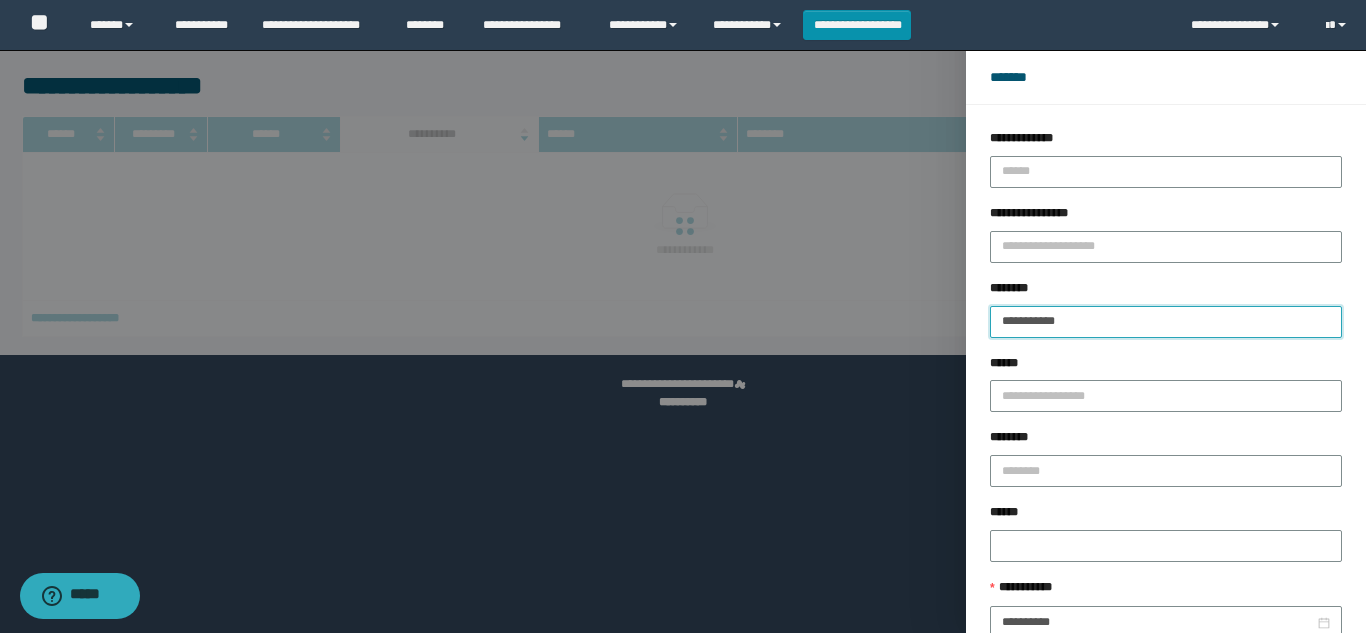 click on "**********" at bounding box center [1166, 322] 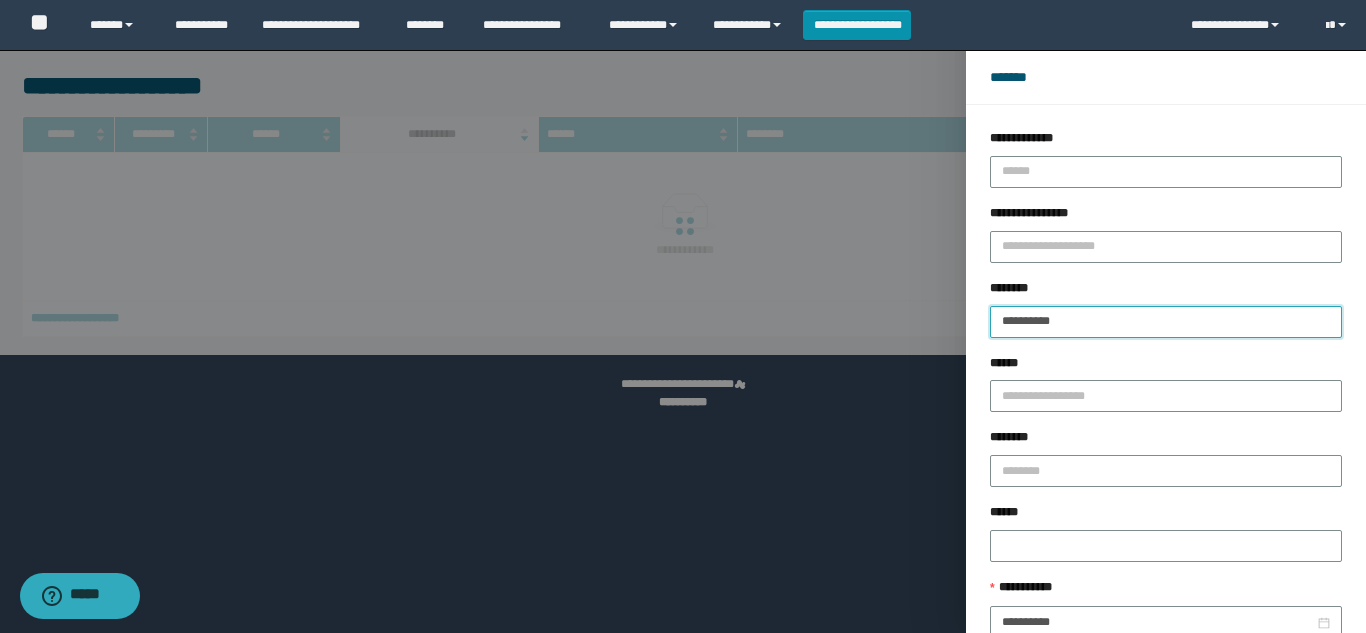 click on "**********" at bounding box center [1166, 322] 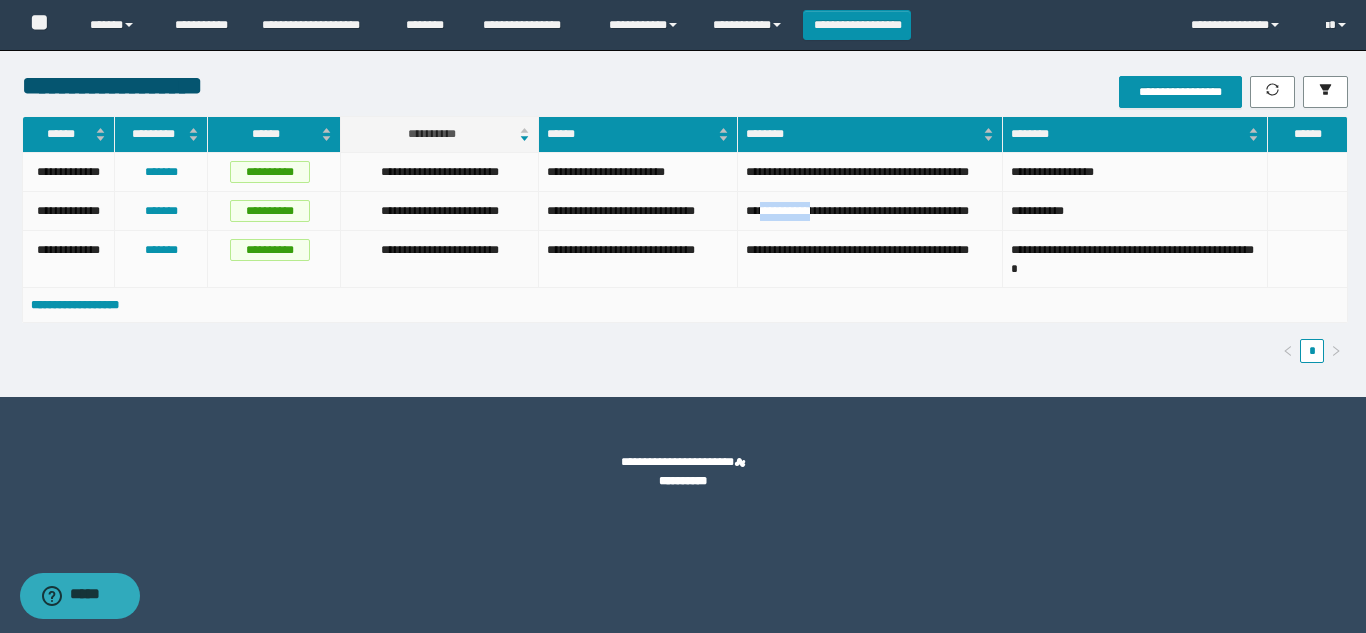 drag, startPoint x: 827, startPoint y: 229, endPoint x: 766, endPoint y: 234, distance: 61.204575 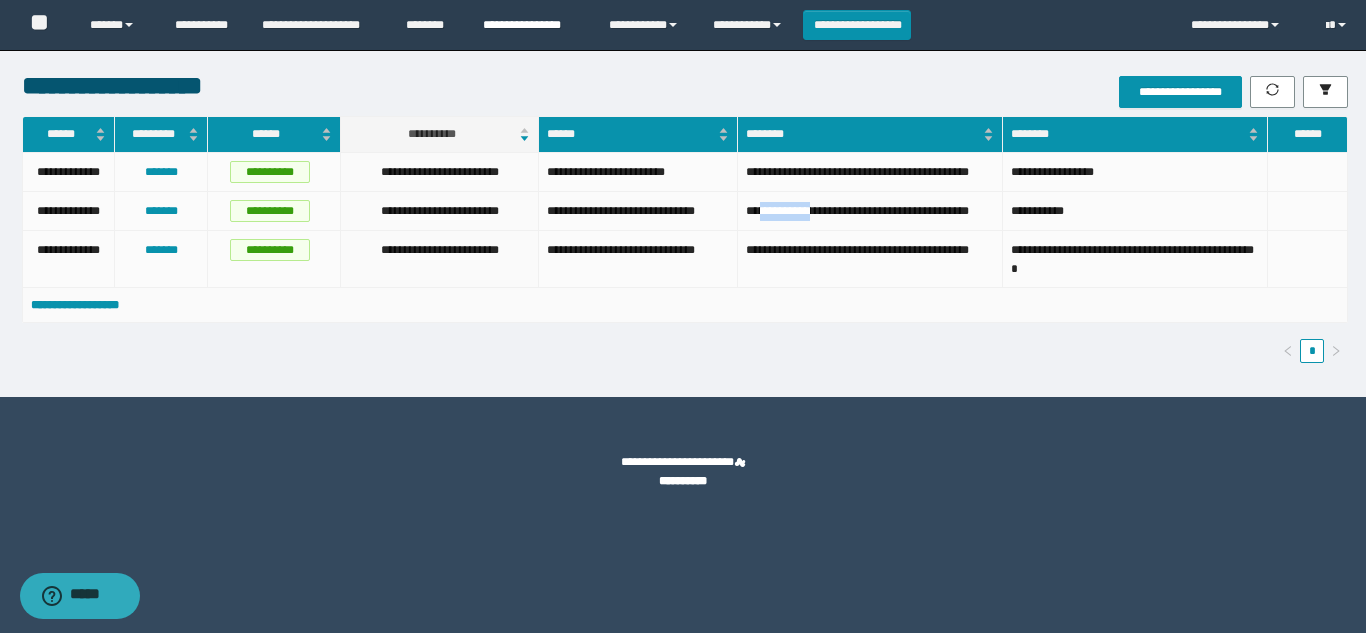 click on "**********" at bounding box center [531, 25] 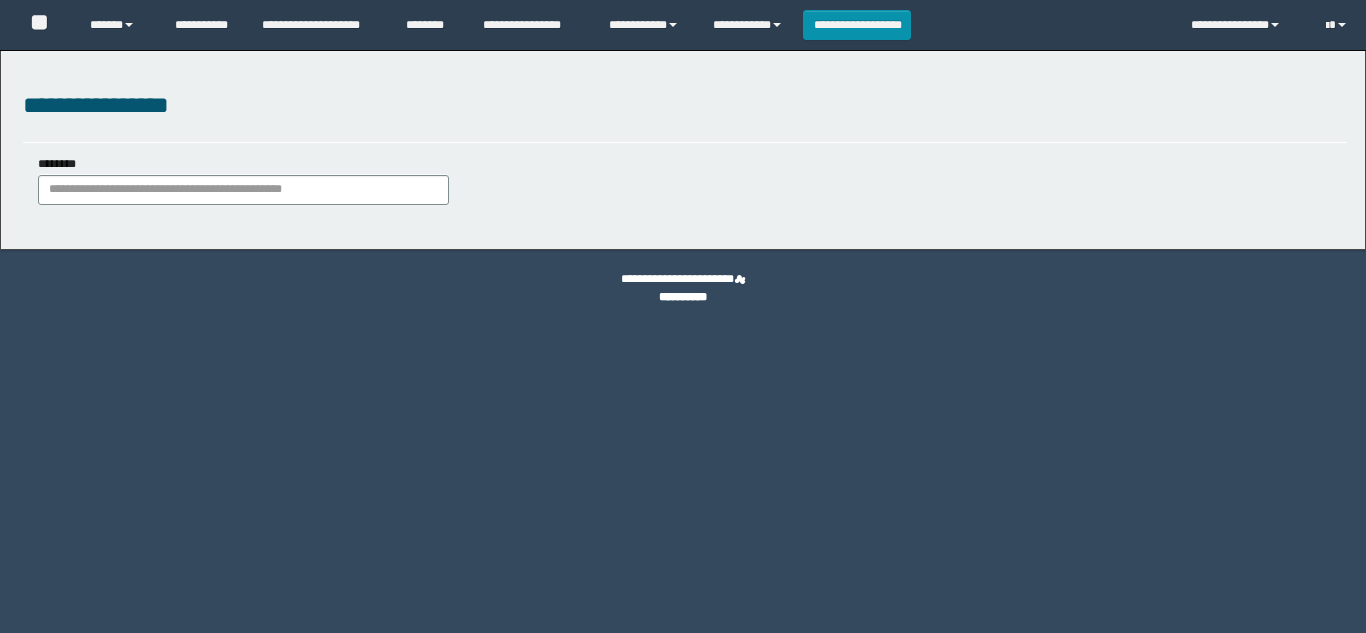 scroll, scrollTop: 0, scrollLeft: 0, axis: both 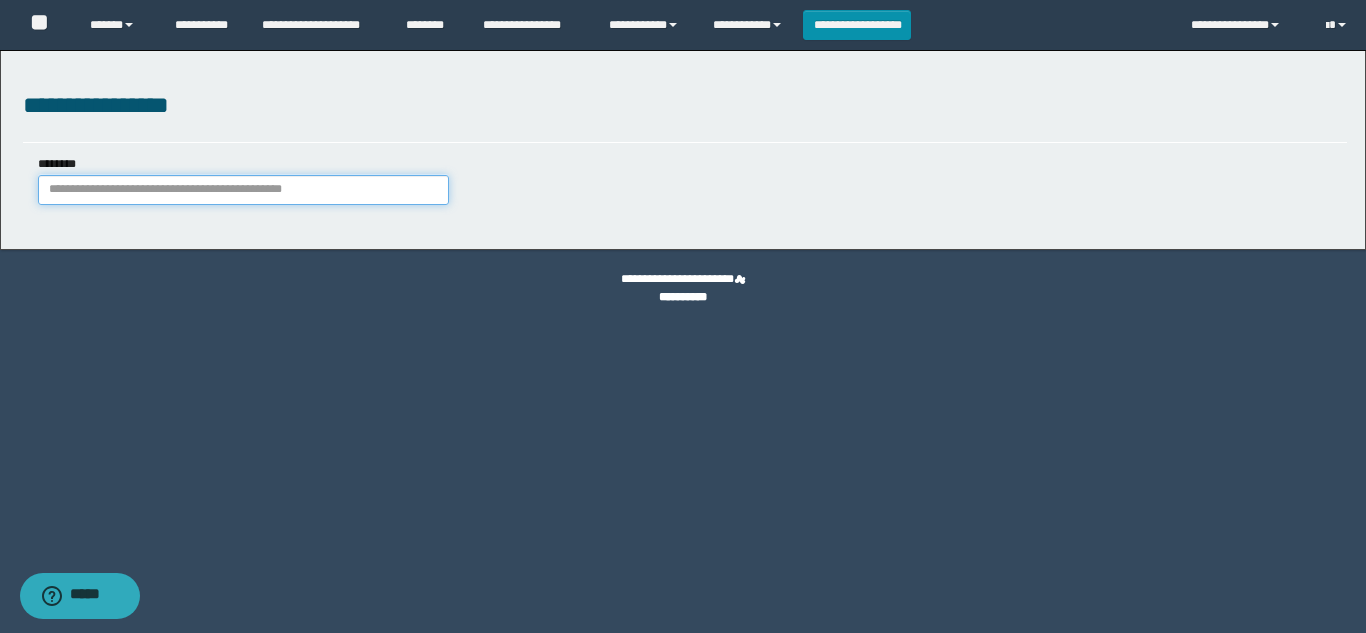click on "********" at bounding box center (243, 190) 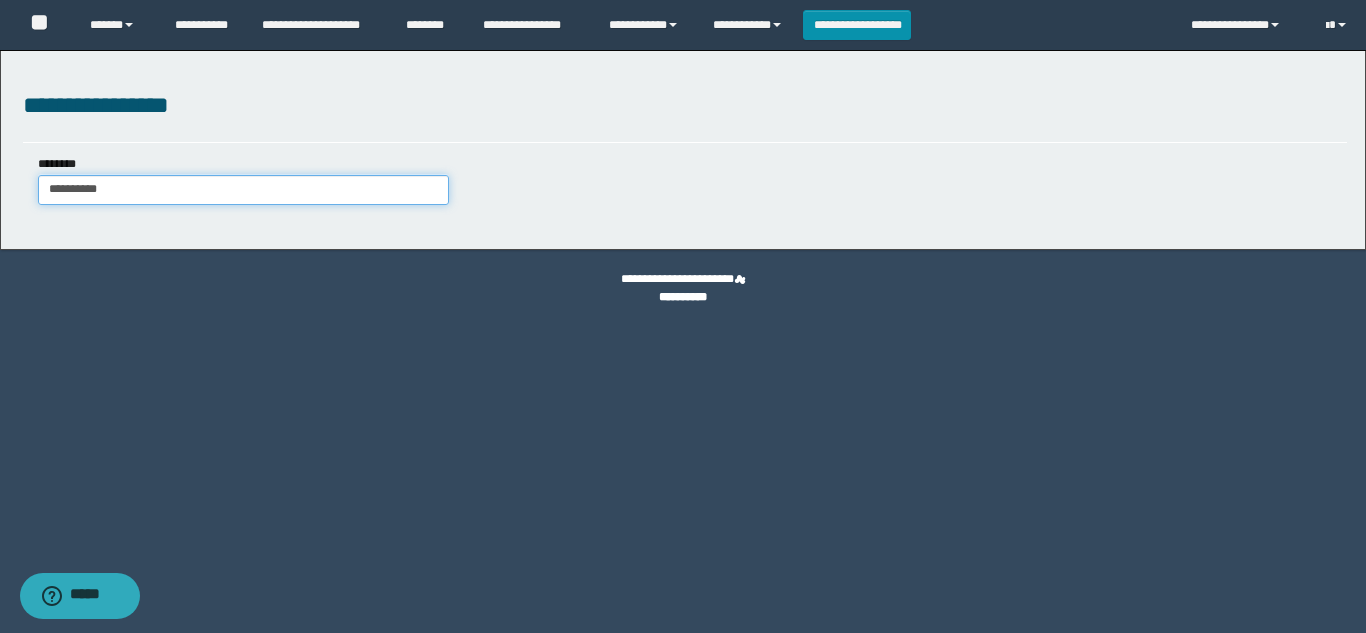 type on "**********" 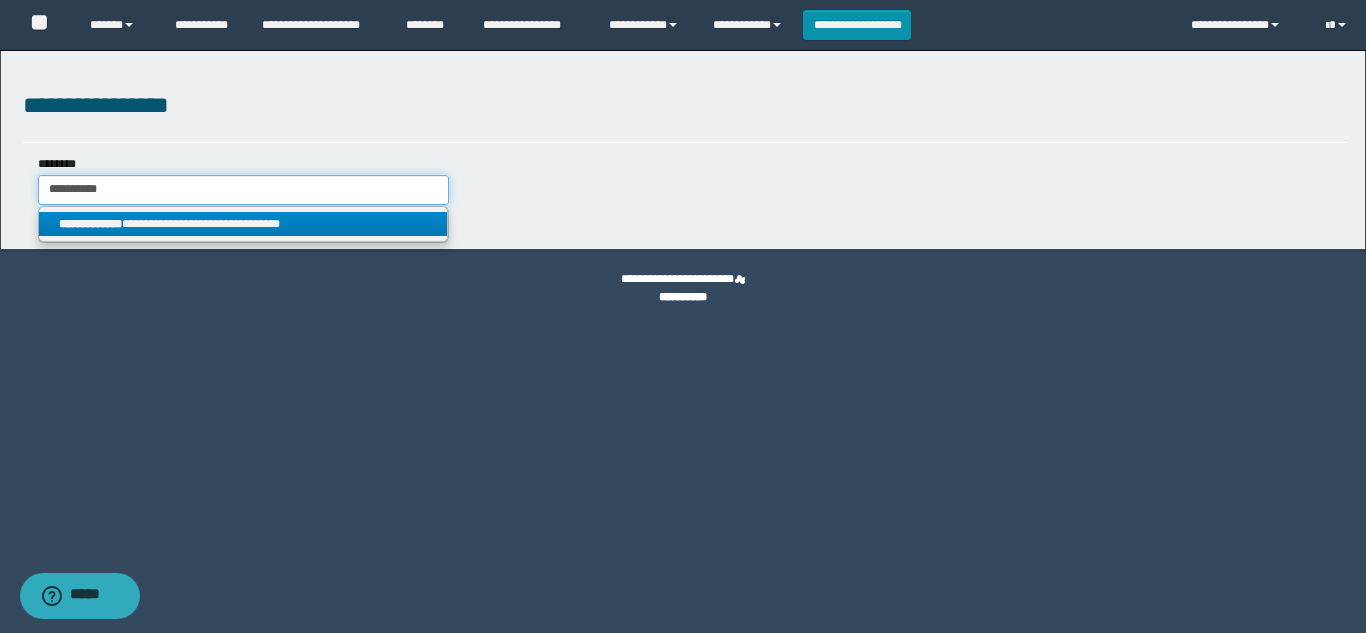 type on "**********" 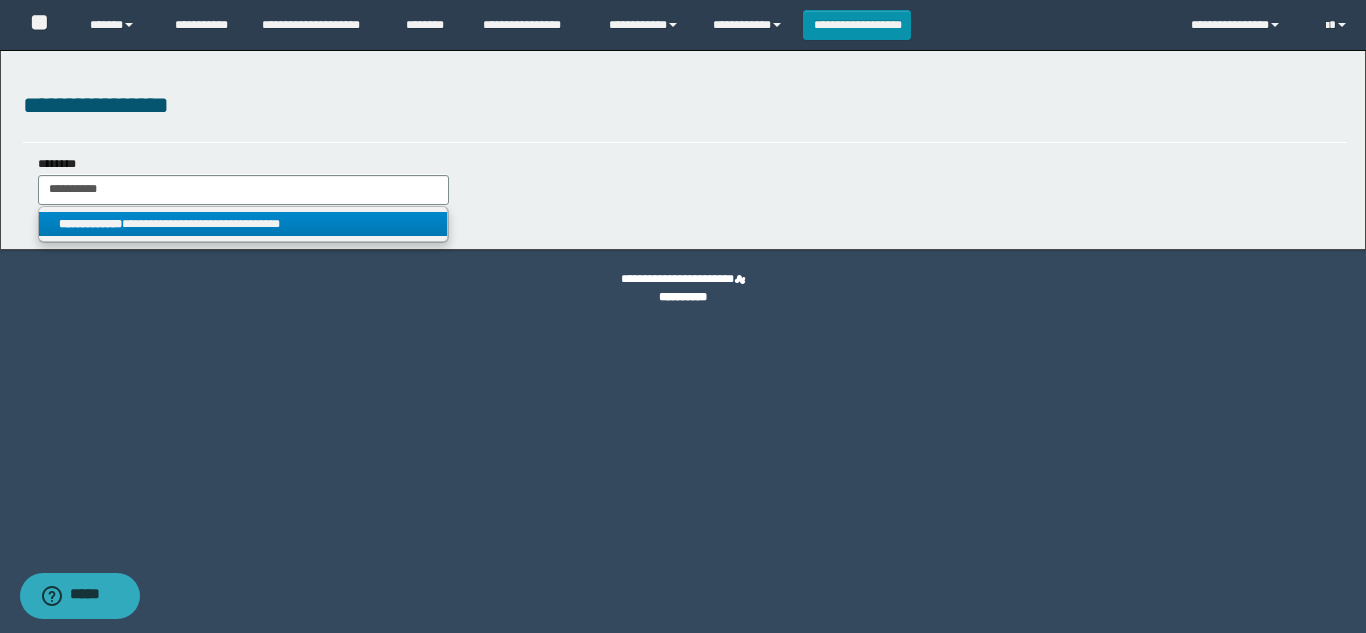 click on "**********" at bounding box center (243, 224) 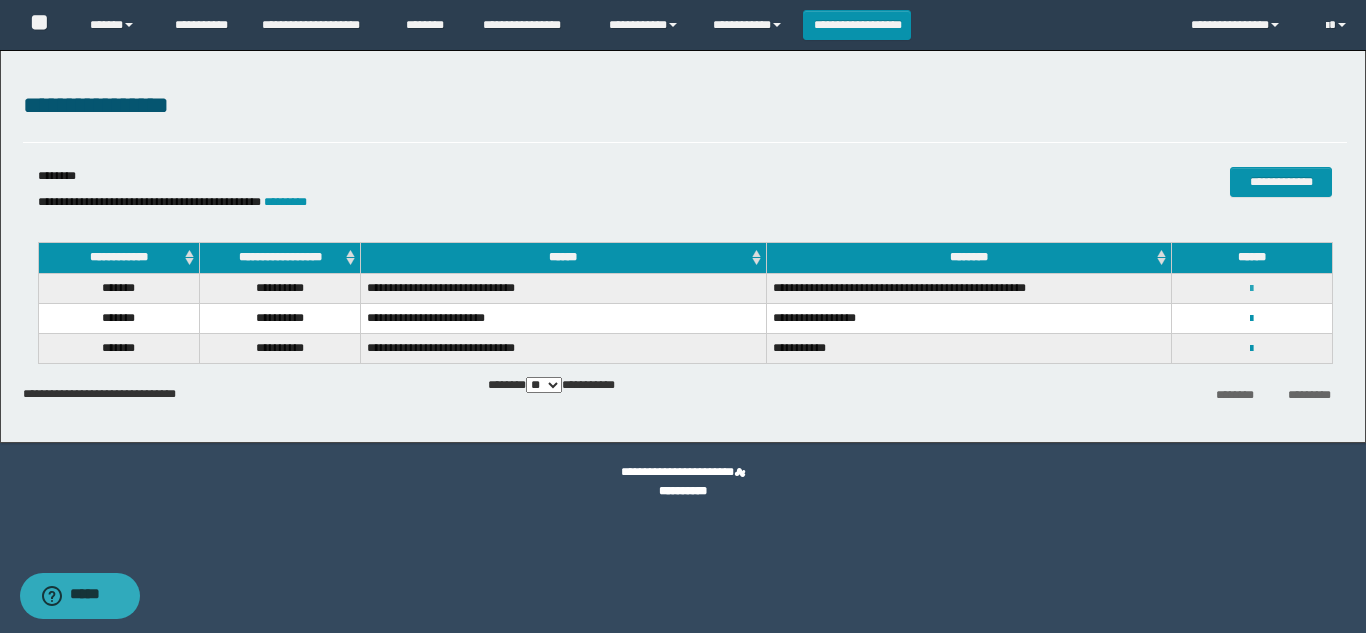 click at bounding box center [1251, 289] 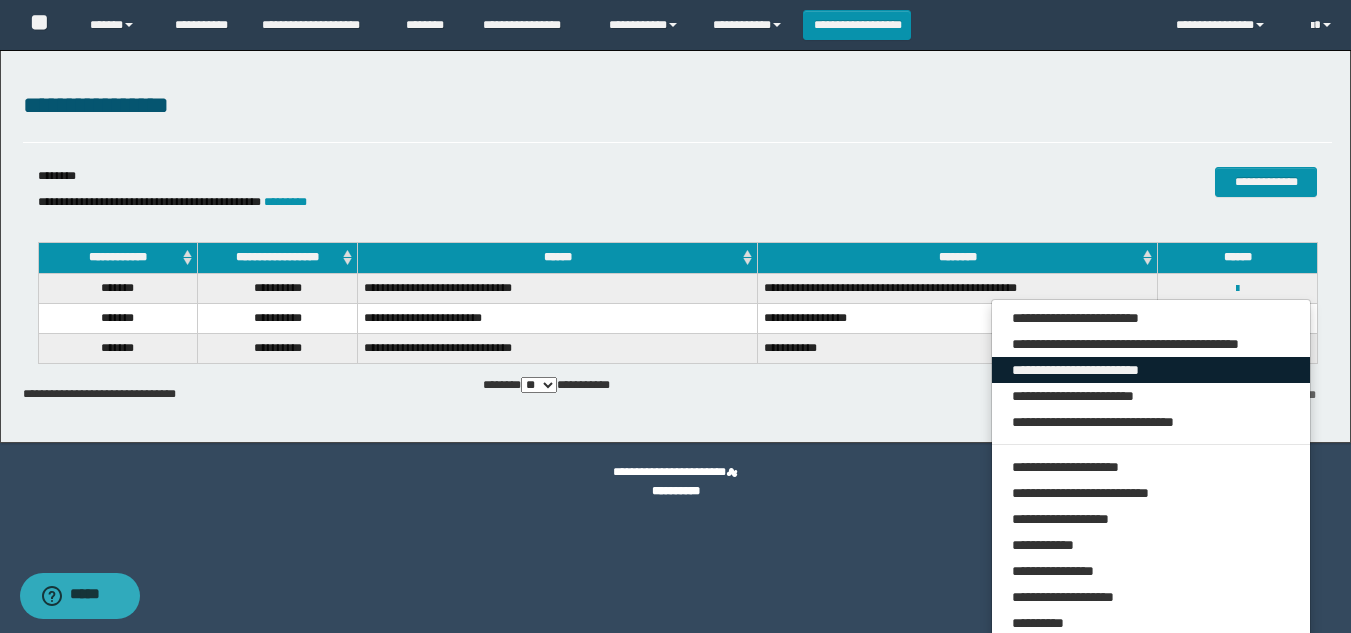 click on "**********" at bounding box center [1151, 370] 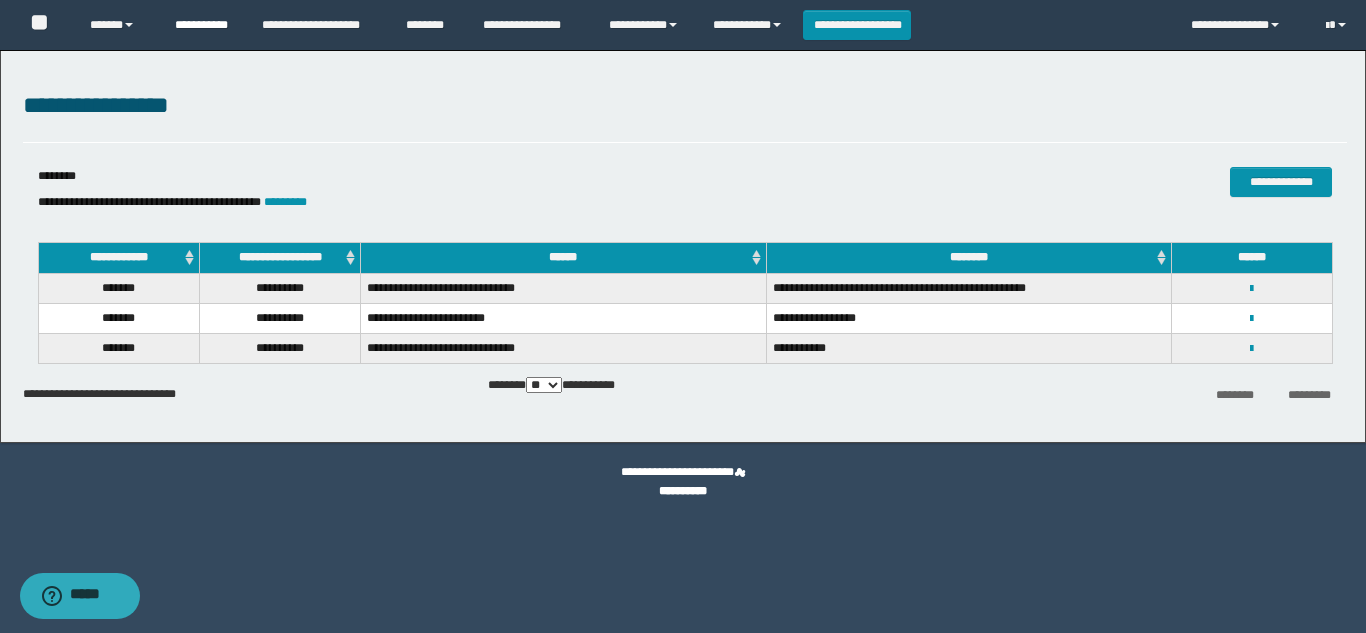 drag, startPoint x: 205, startPoint y: 4, endPoint x: 201, endPoint y: 29, distance: 25.317978 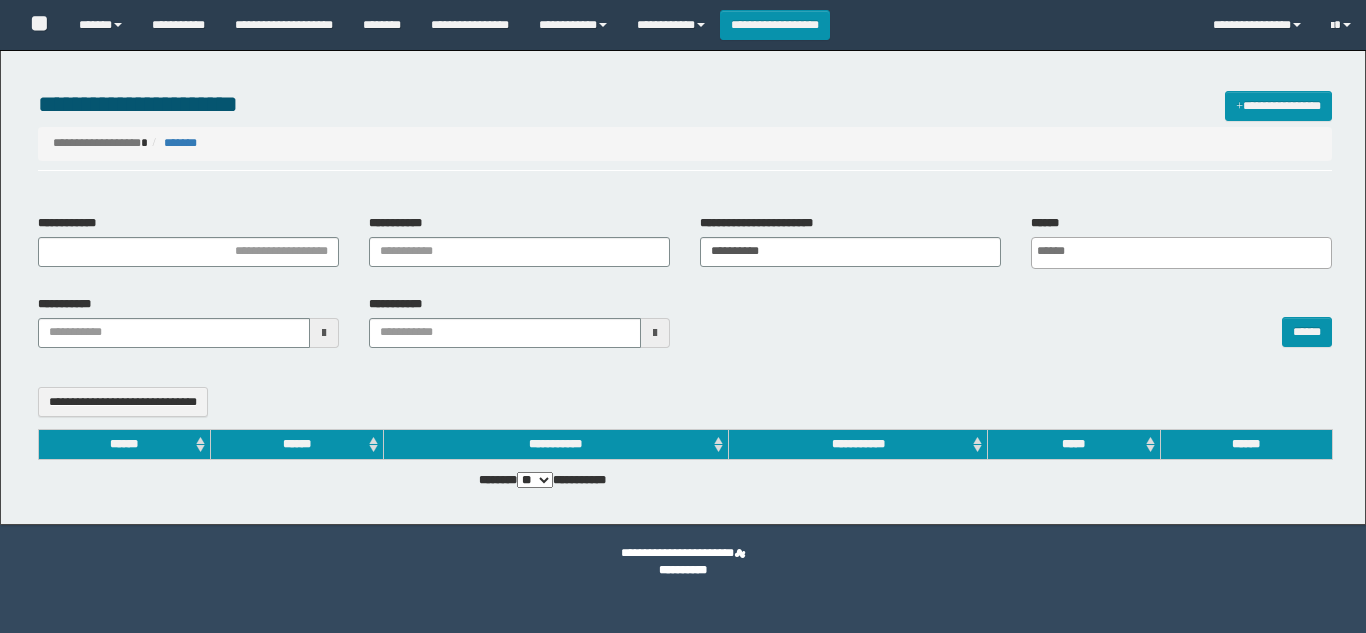 select 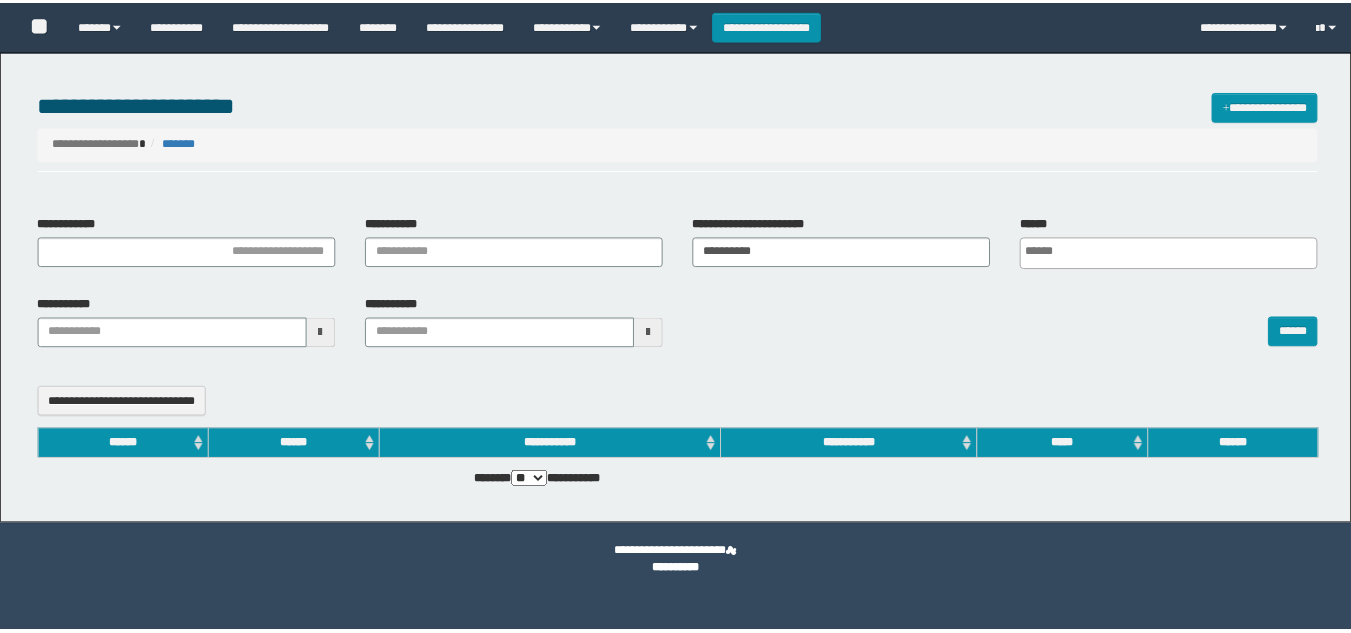 scroll, scrollTop: 0, scrollLeft: 0, axis: both 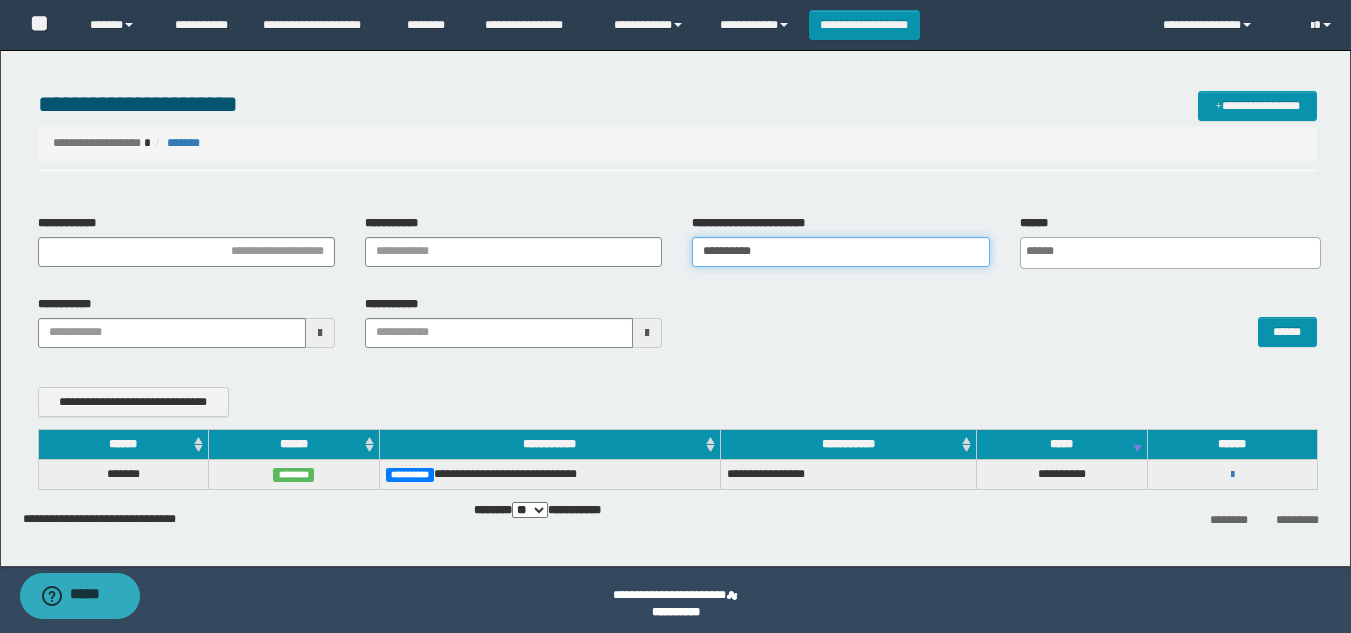 drag, startPoint x: 797, startPoint y: 254, endPoint x: 593, endPoint y: 219, distance: 206.98068 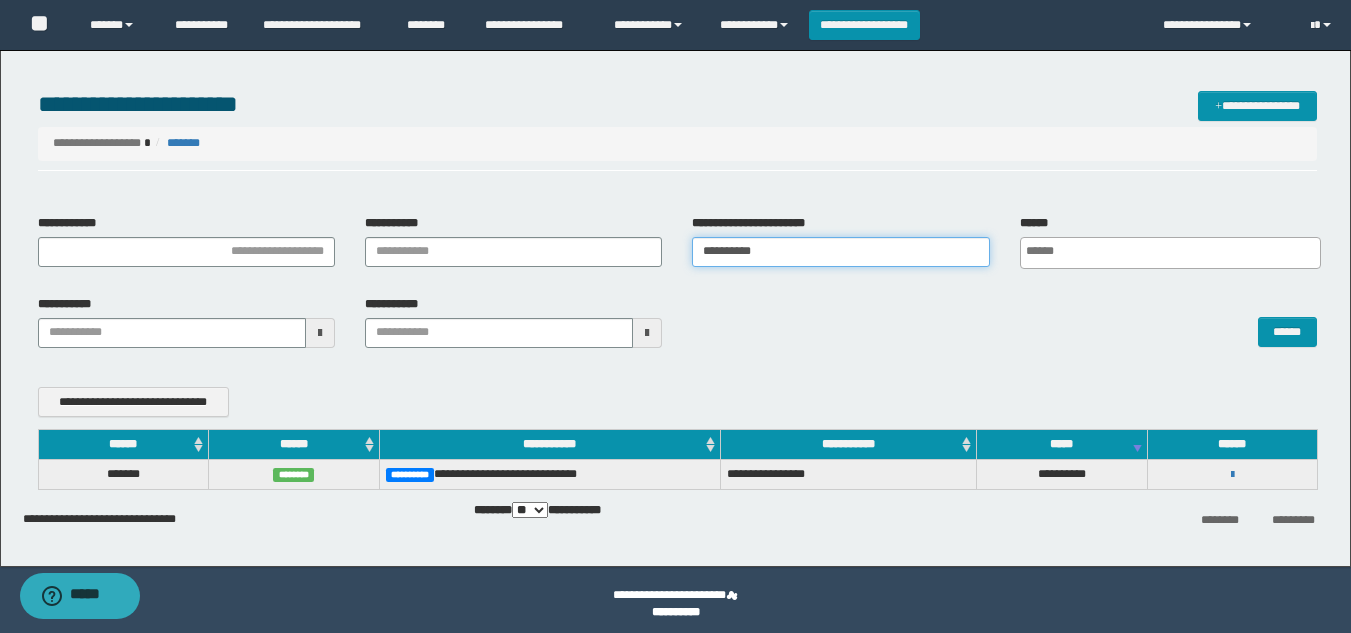 paste on "***" 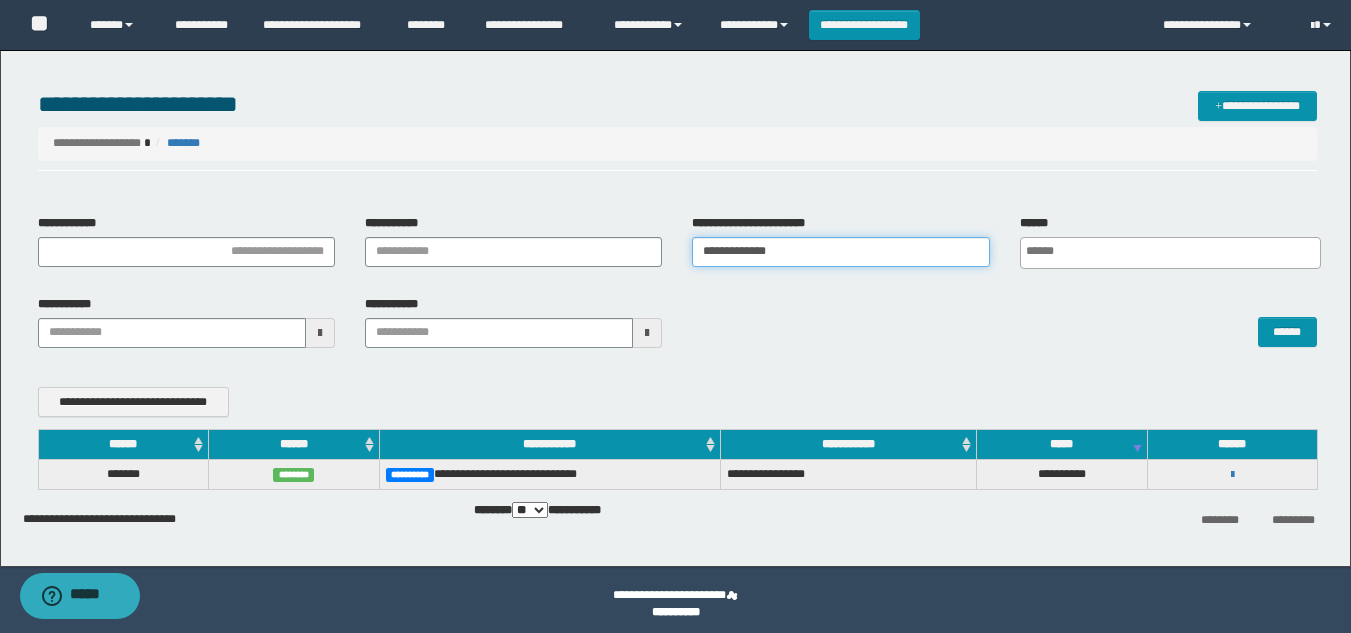 click on "**********" at bounding box center (840, 252) 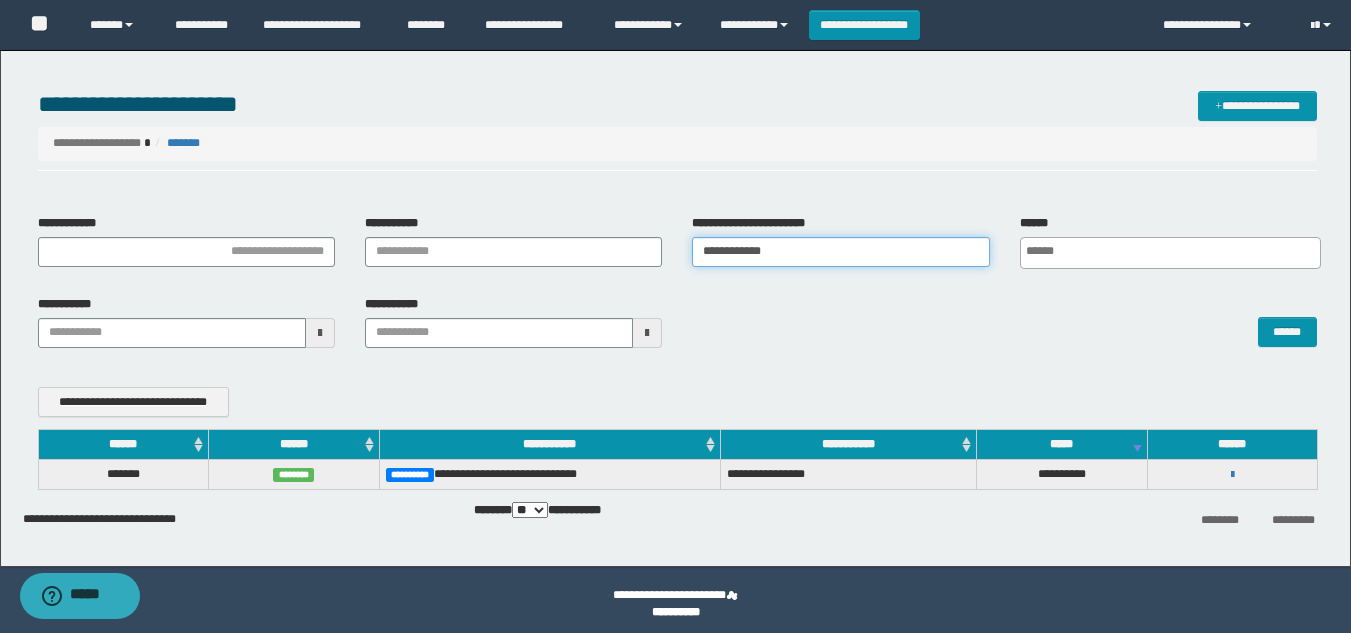 click on "**********" at bounding box center [840, 252] 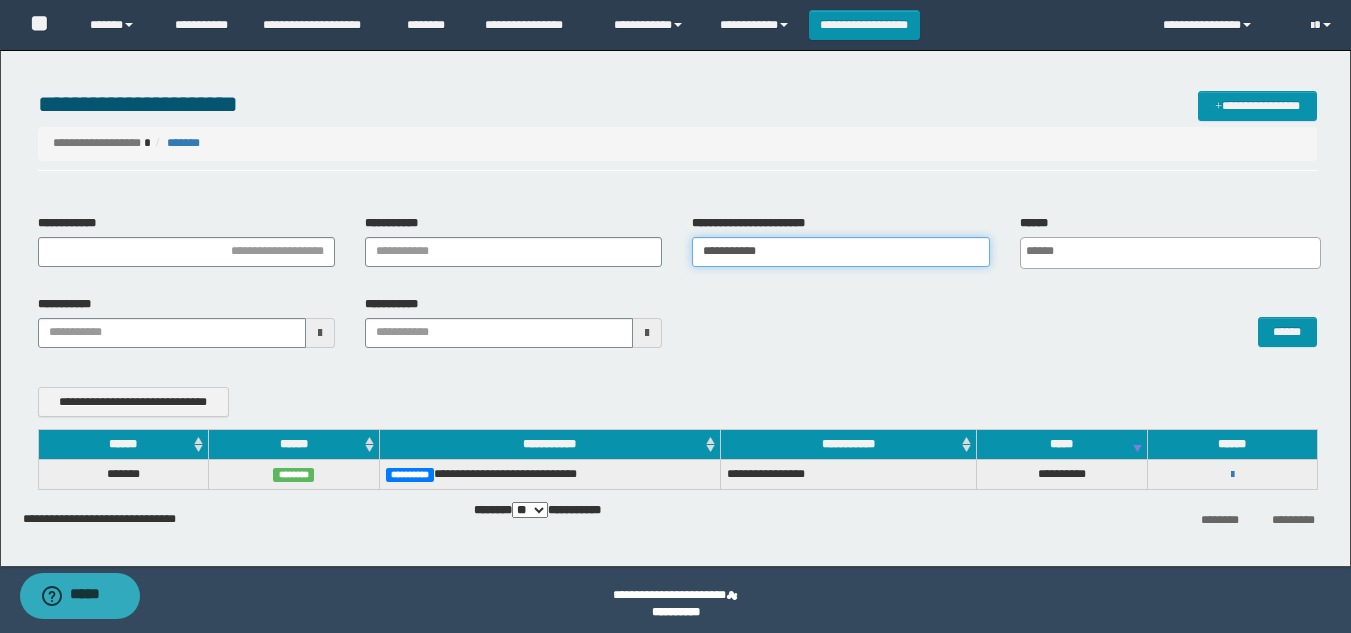 click on "**********" at bounding box center (840, 252) 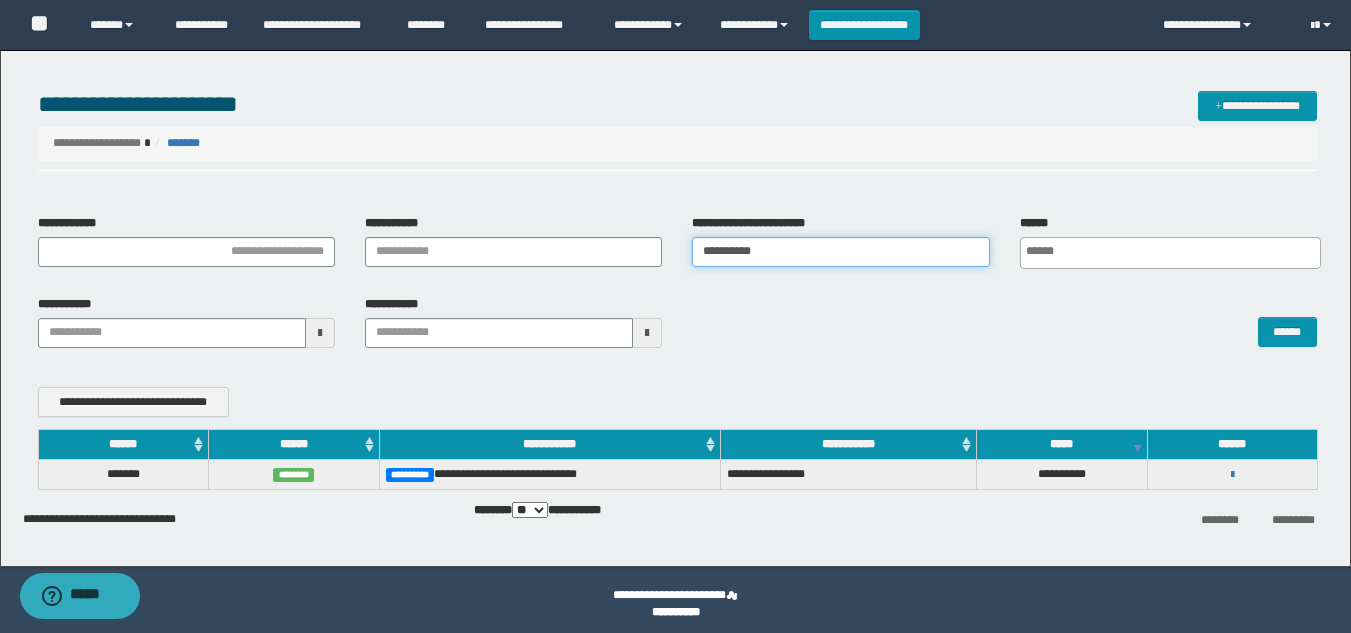 click on "**********" at bounding box center [840, 252] 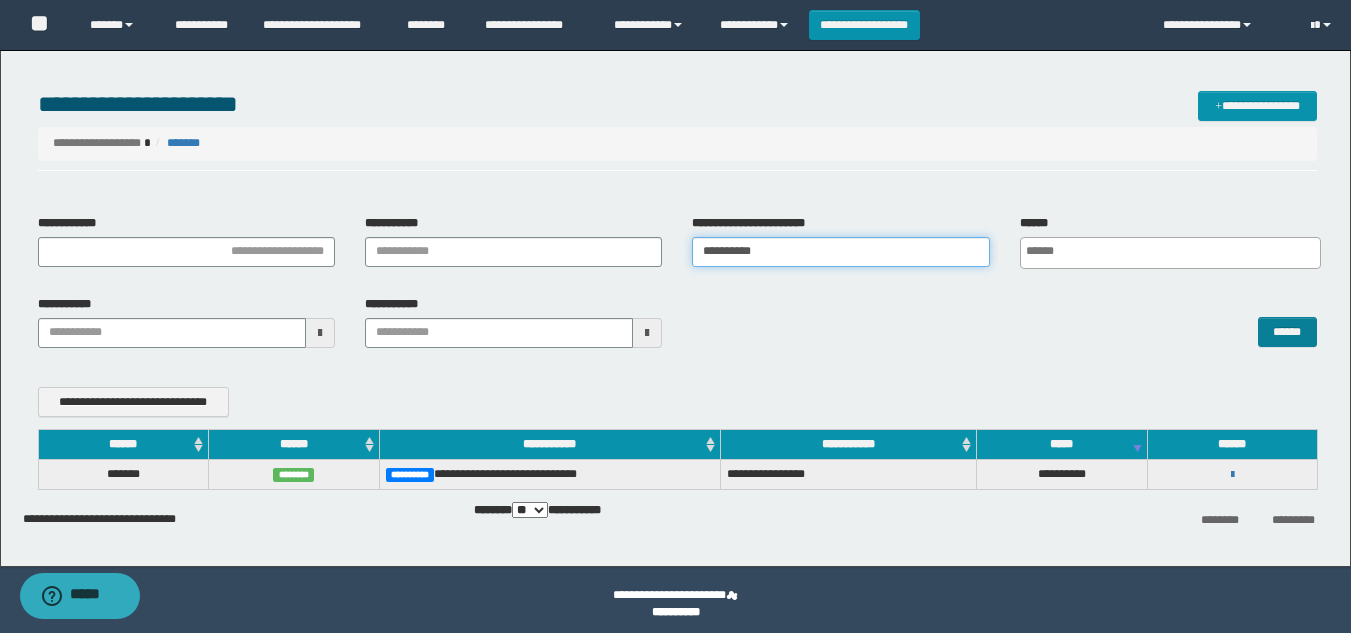 type on "**********" 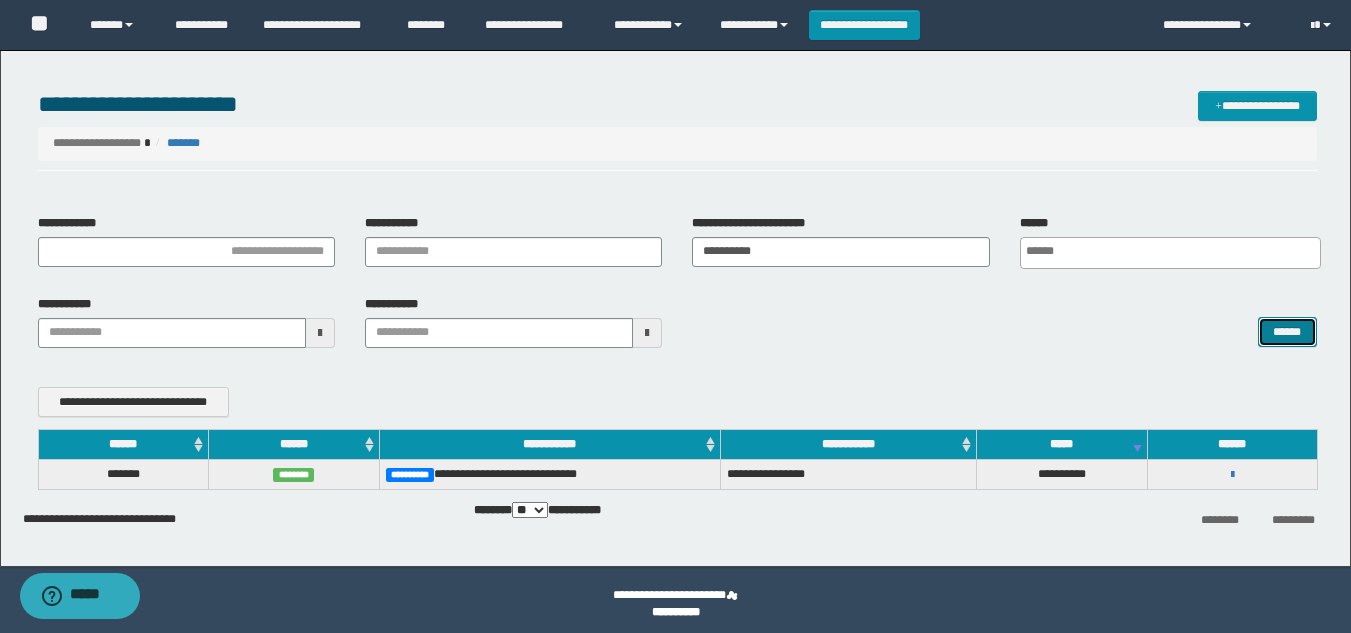 click on "******" at bounding box center (1287, 332) 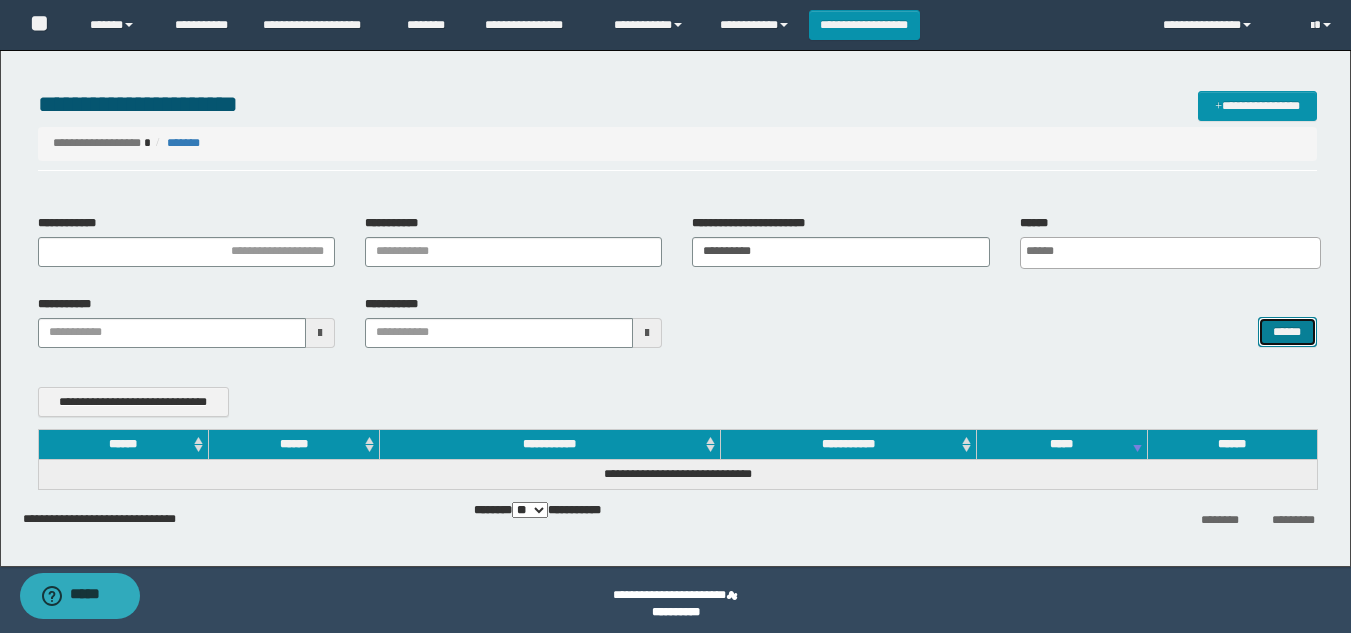 click on "******" at bounding box center [1287, 332] 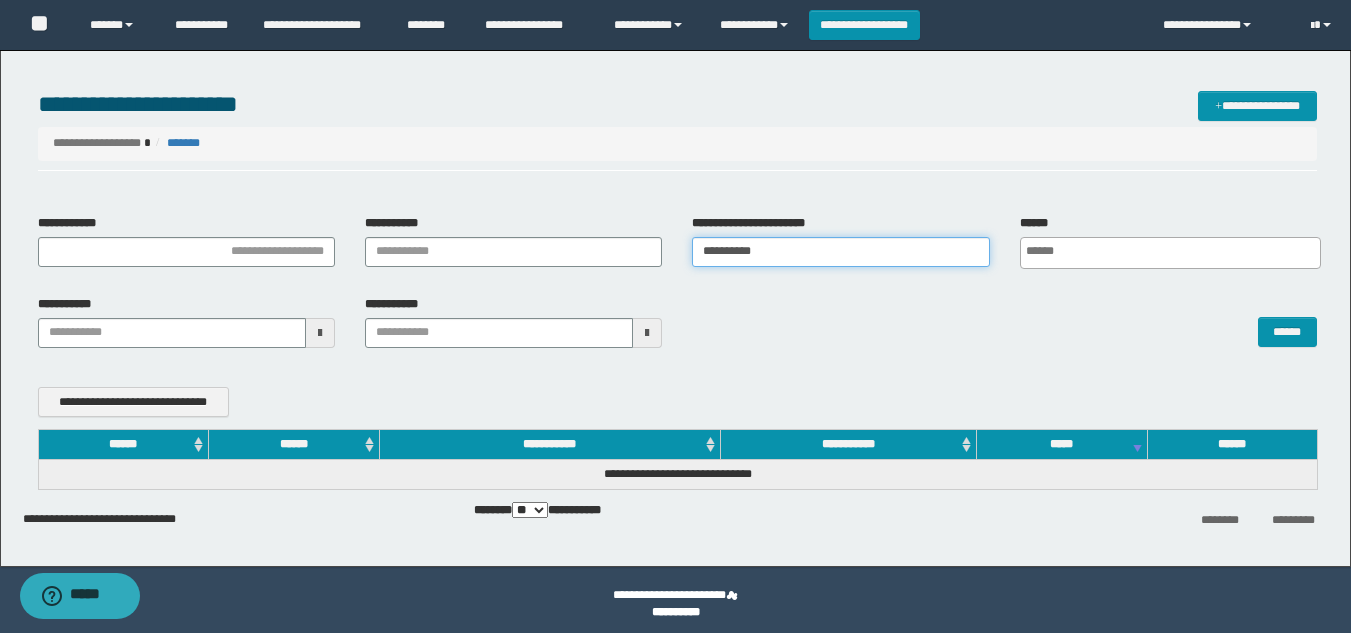 drag, startPoint x: 815, startPoint y: 256, endPoint x: 400, endPoint y: 260, distance: 415.0193 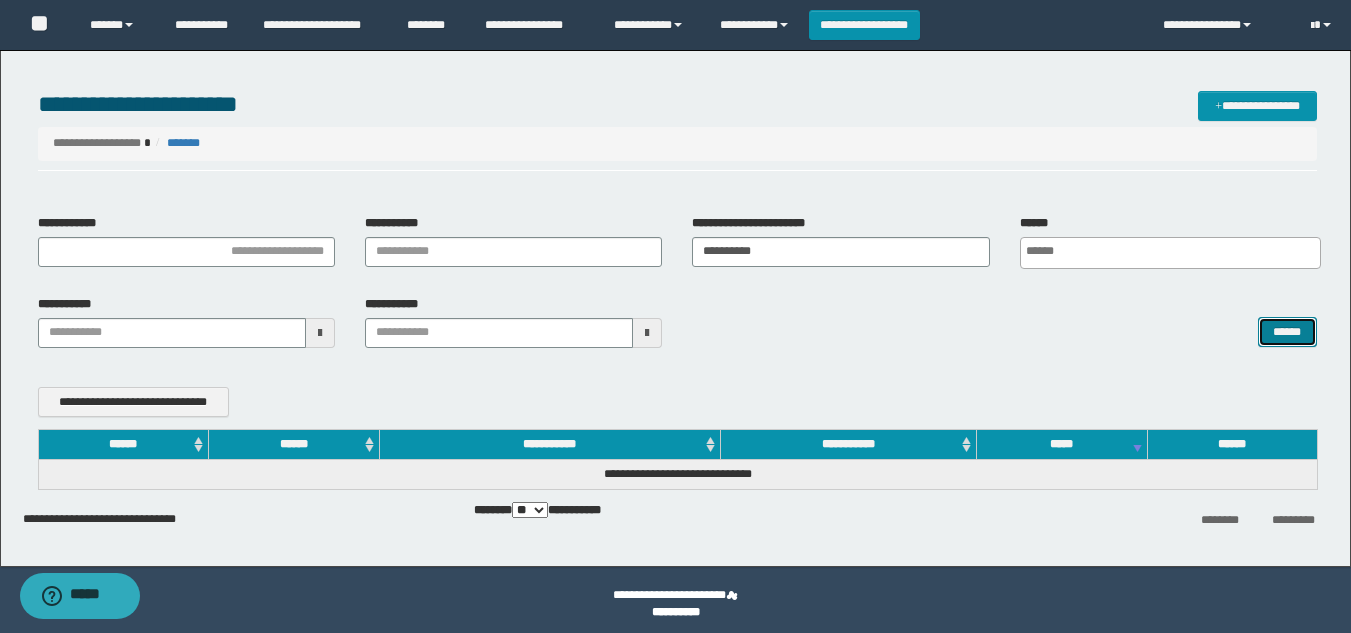 click on "******" at bounding box center (1287, 332) 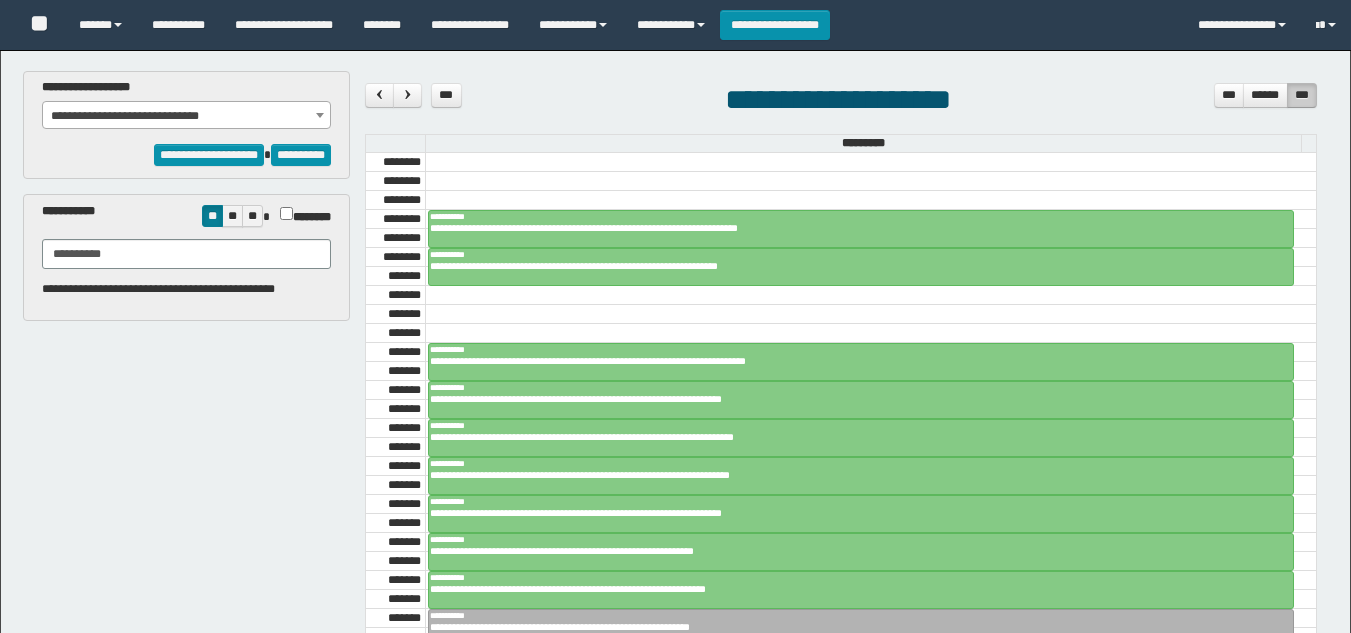 select on "******" 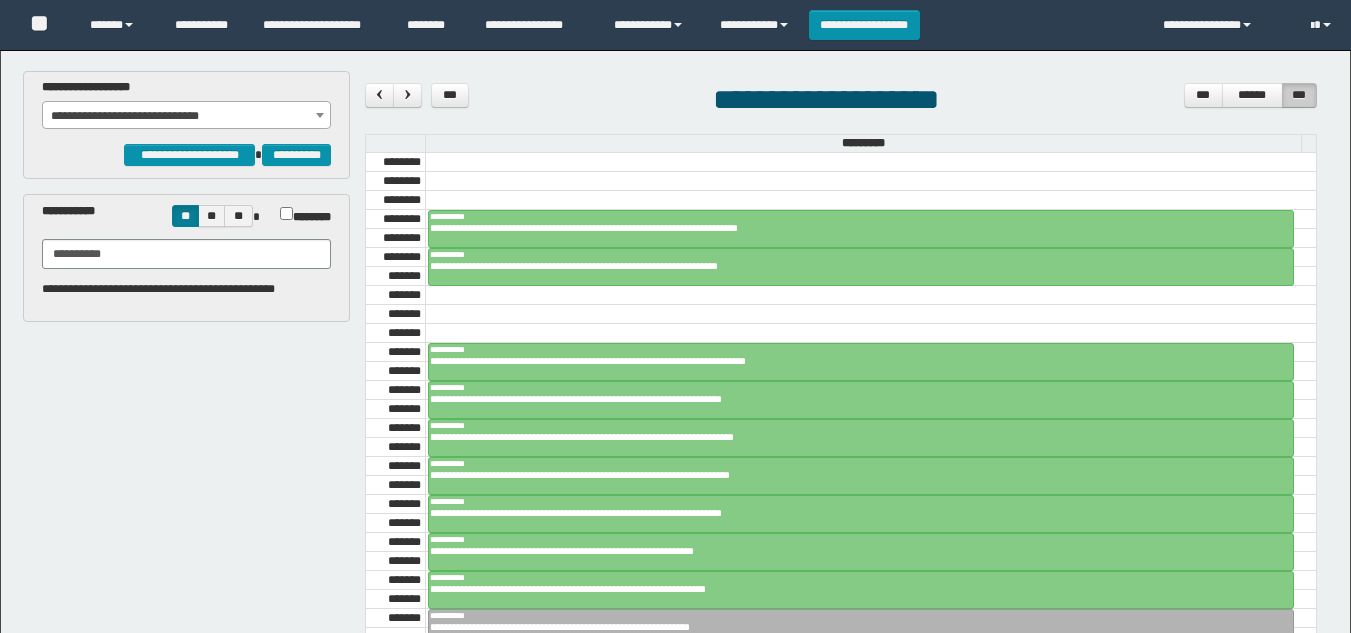 scroll, scrollTop: 0, scrollLeft: 0, axis: both 